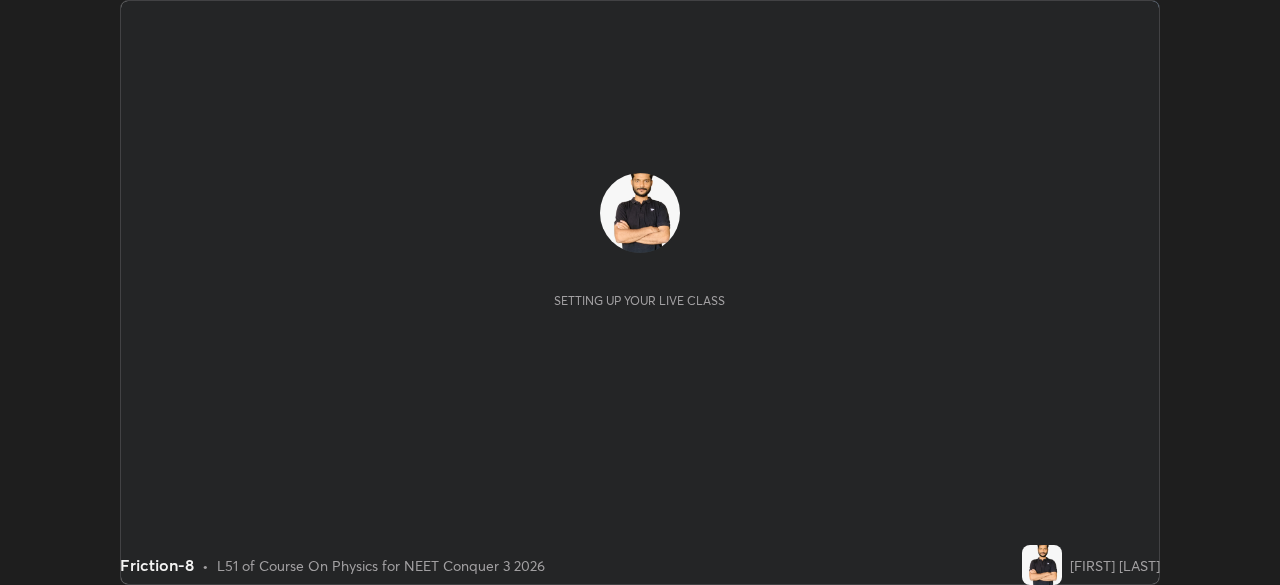 scroll, scrollTop: 0, scrollLeft: 0, axis: both 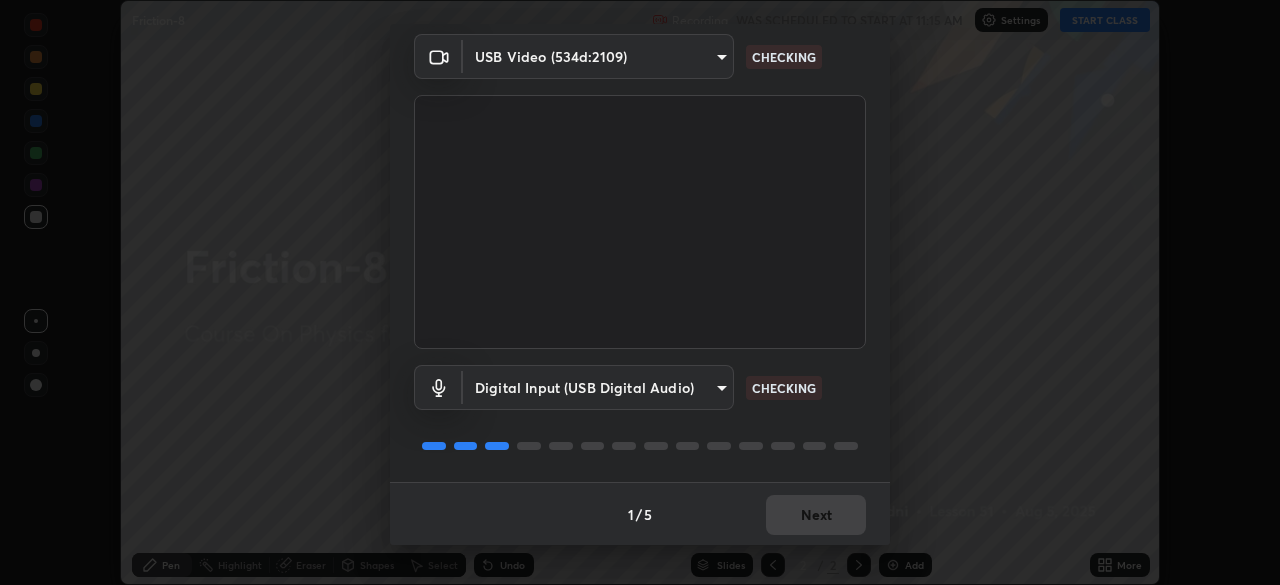 click on "1 / 5 Next" at bounding box center (640, 514) 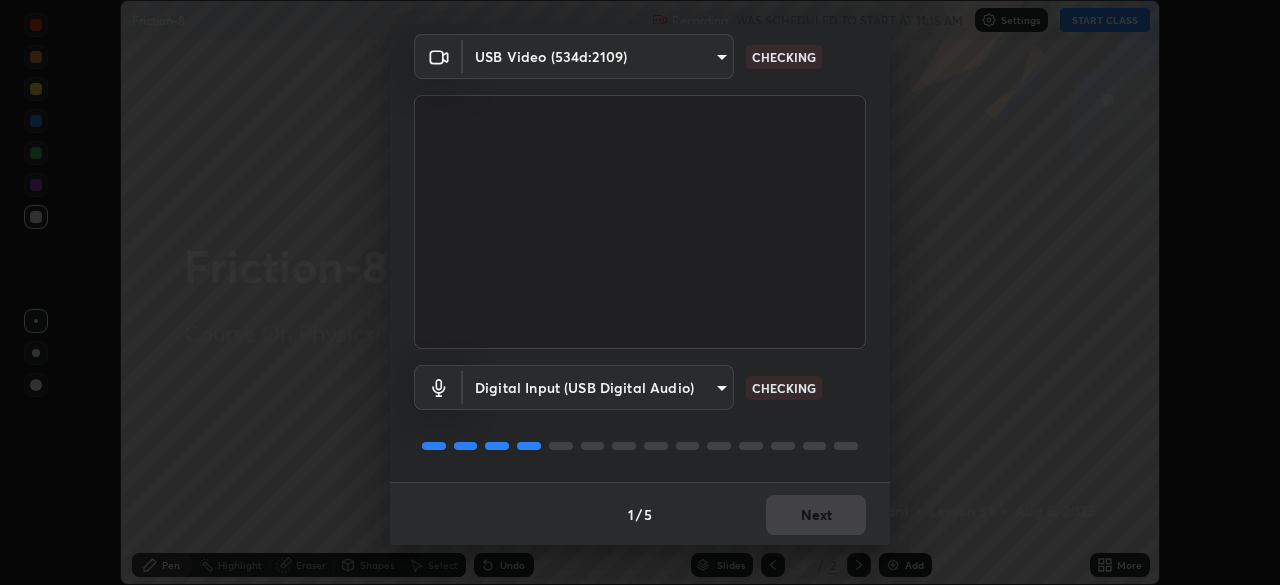 click on "1 / 5 Next" at bounding box center (640, 514) 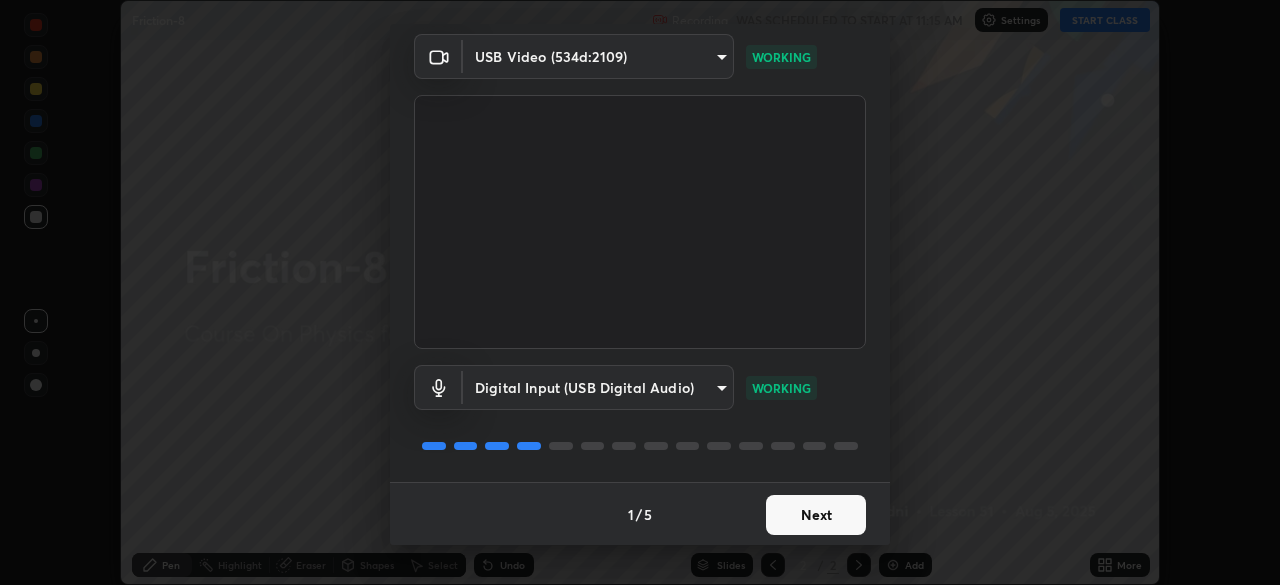 click on "Next" at bounding box center [816, 515] 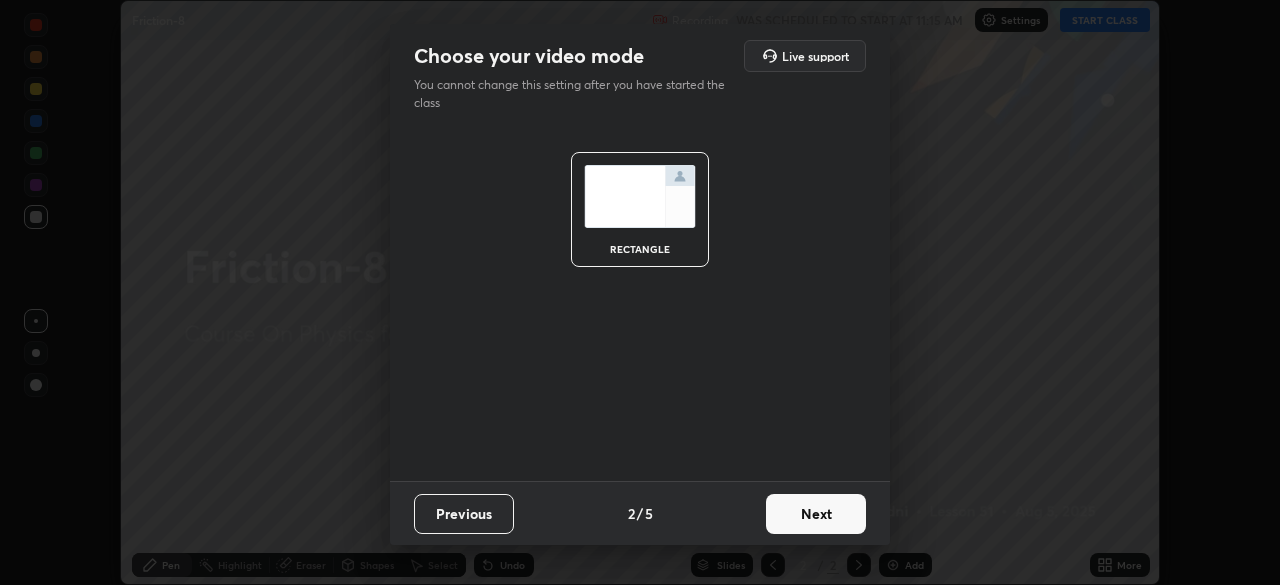 click on "Next" at bounding box center (816, 514) 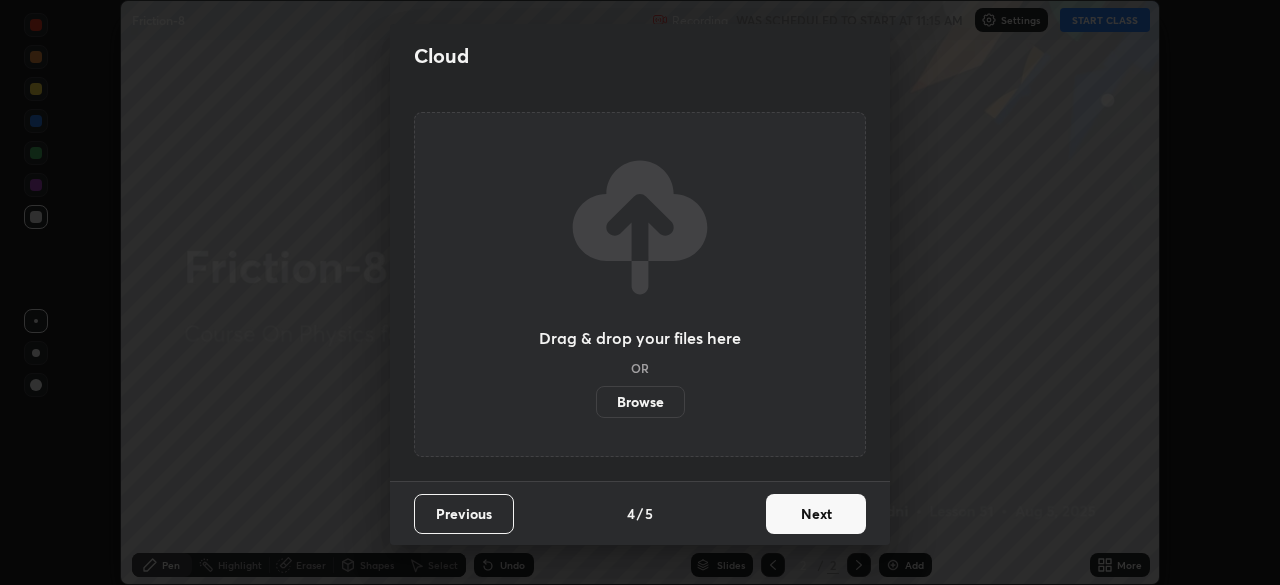 click on "Browse" at bounding box center [640, 402] 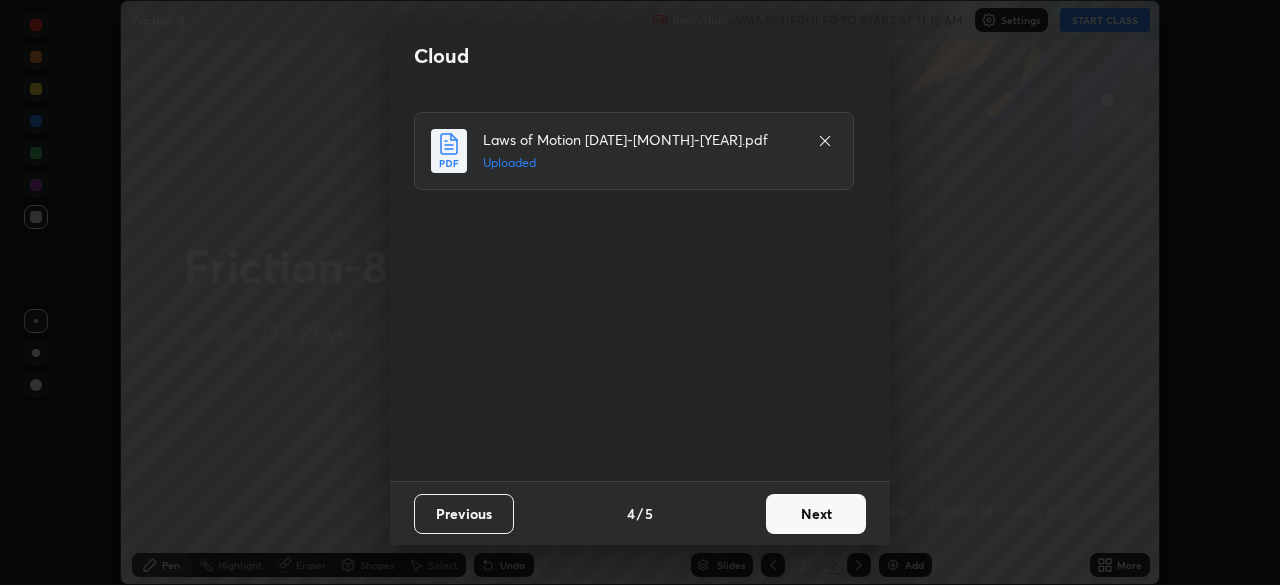click on "Next" at bounding box center [816, 514] 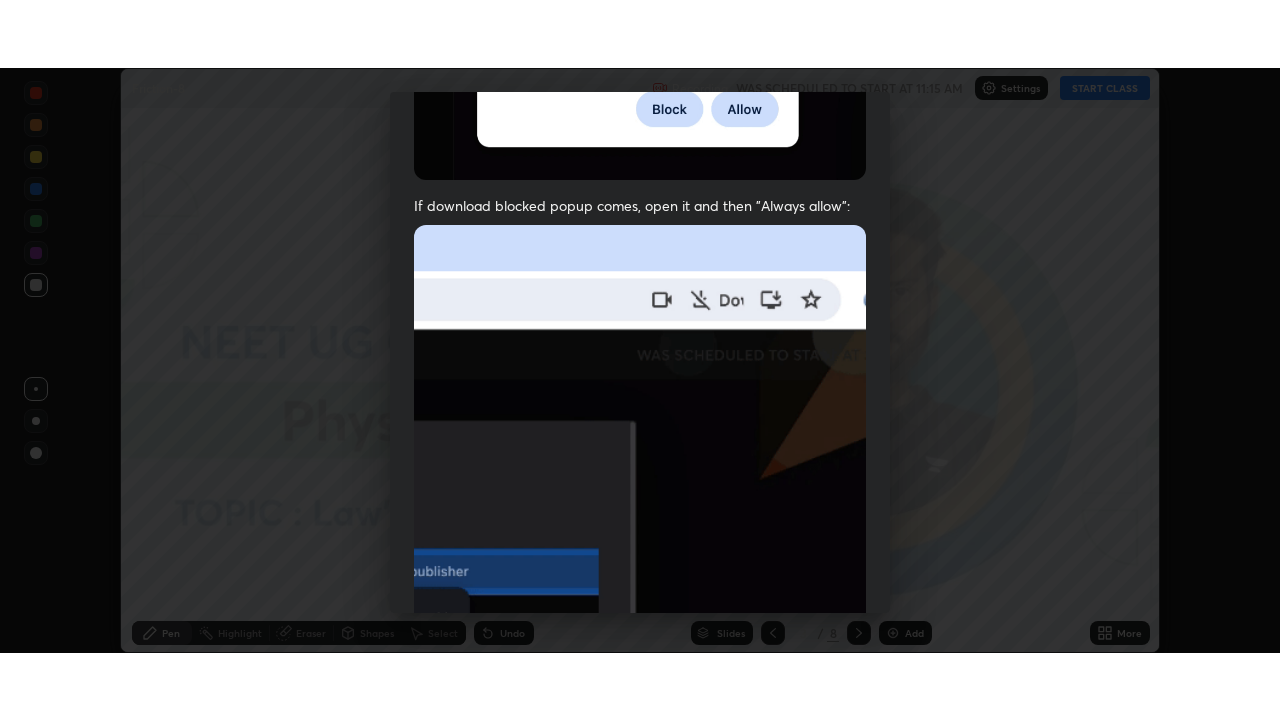 scroll, scrollTop: 478, scrollLeft: 0, axis: vertical 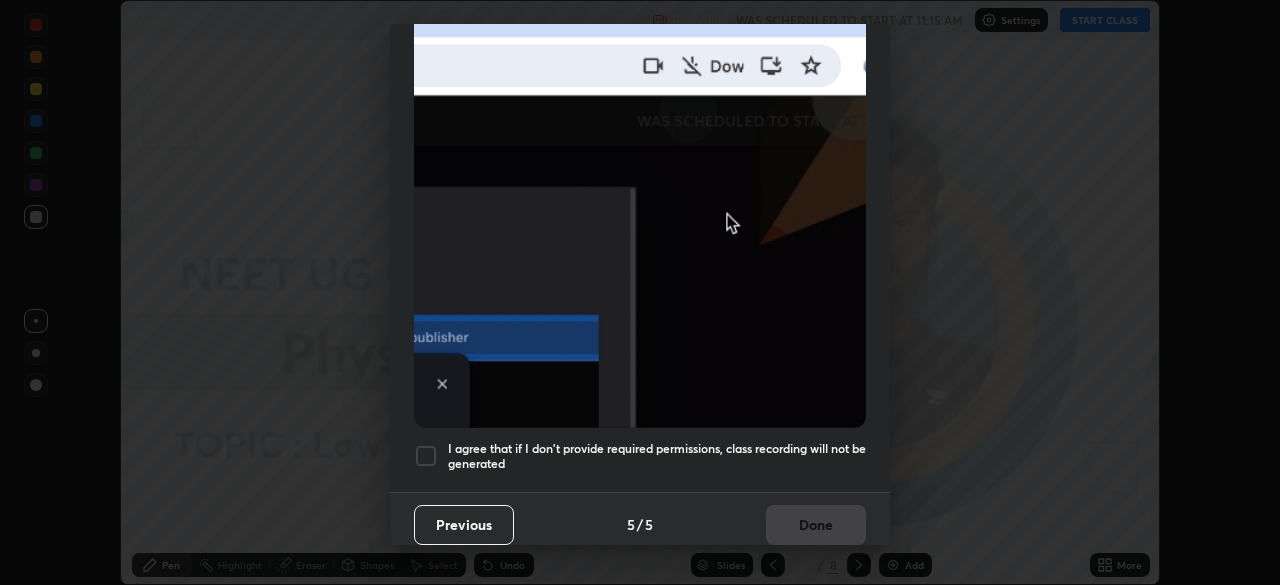 click on "I agree that if I don't provide required permissions, class recording will not be generated" at bounding box center [657, 456] 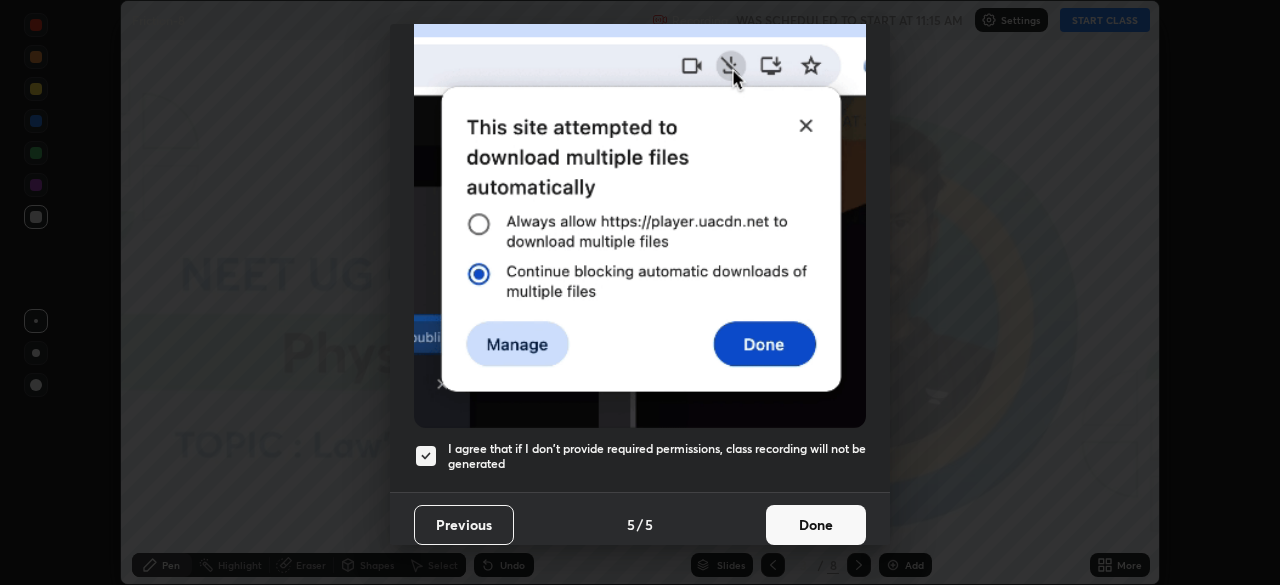 click on "Done" at bounding box center (816, 525) 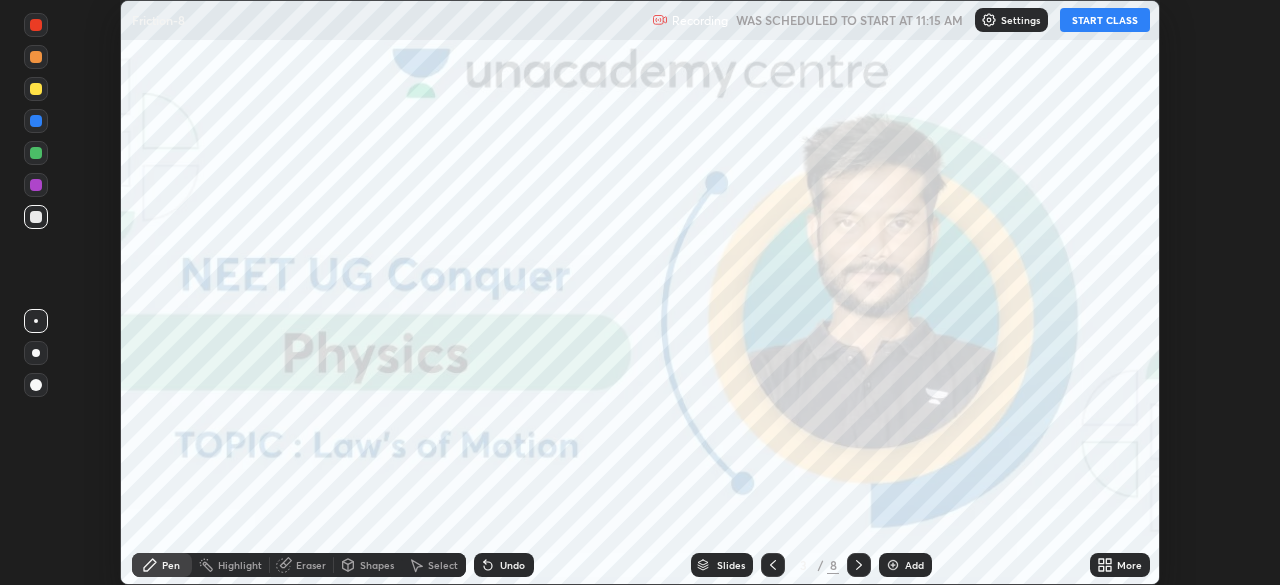 click 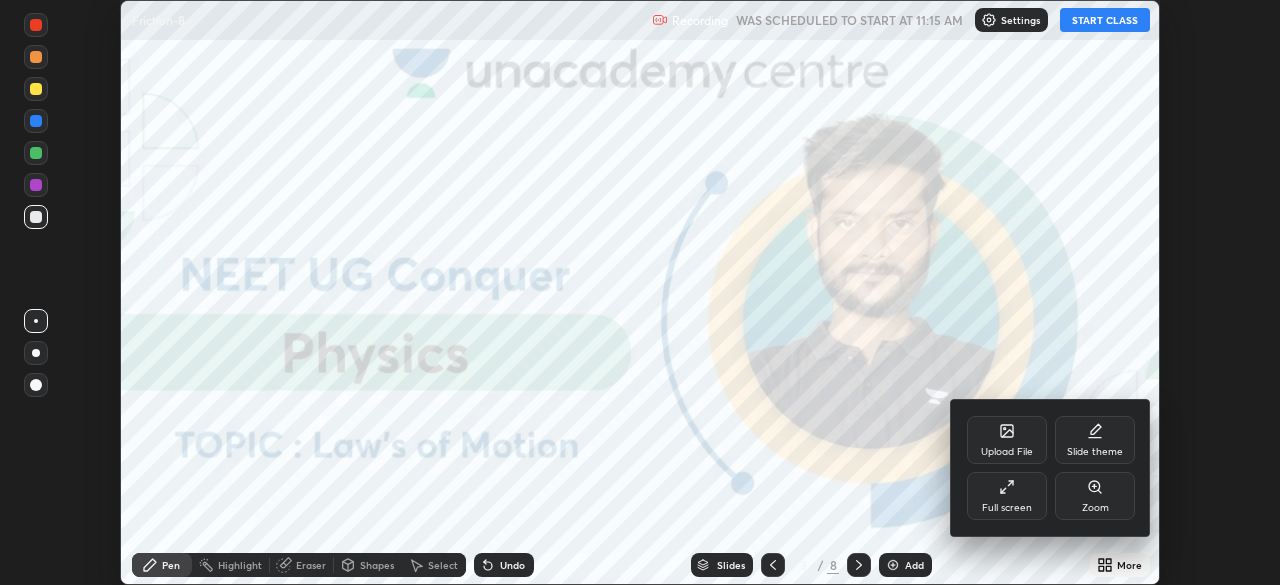 click on "Upload File" at bounding box center [1007, 440] 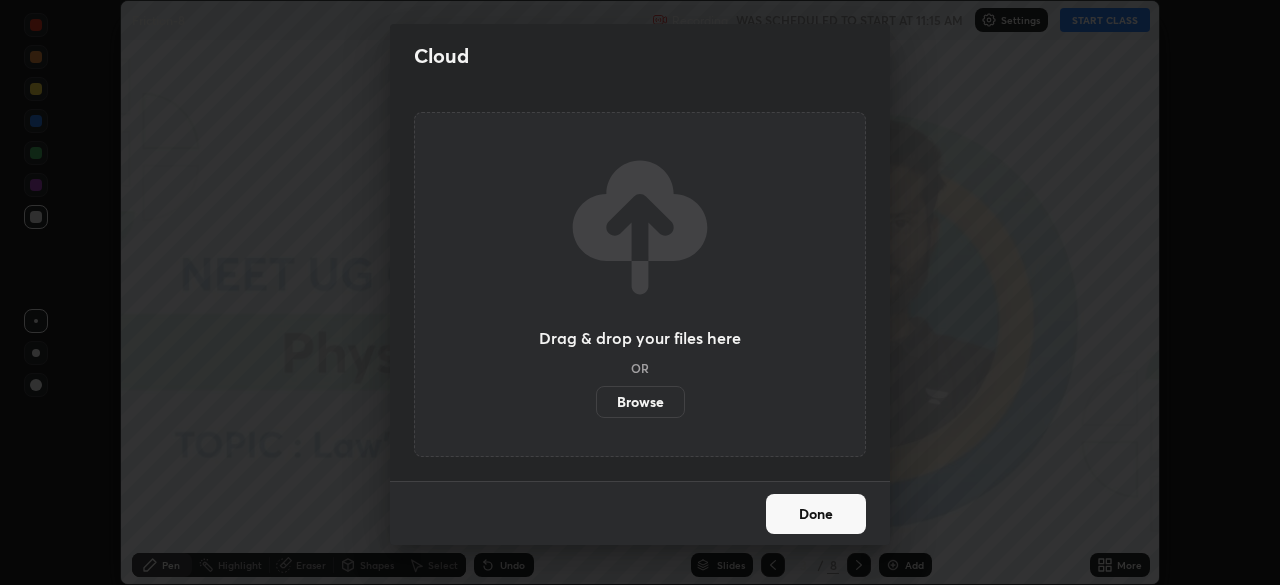 click on "Browse" at bounding box center (640, 402) 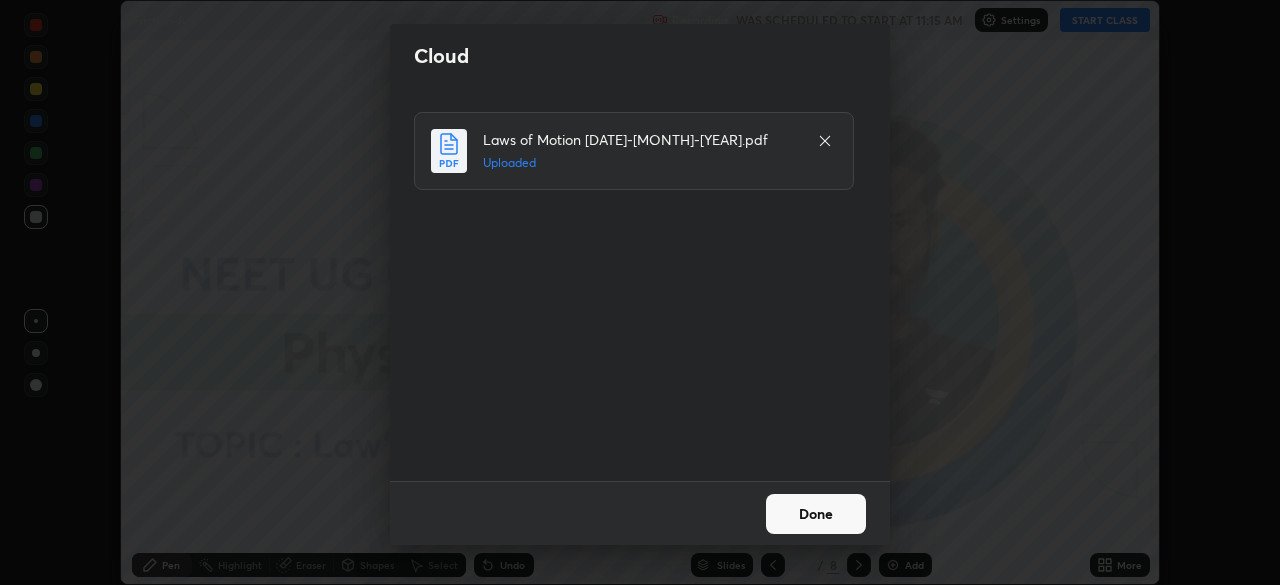 click on "Done" at bounding box center [816, 514] 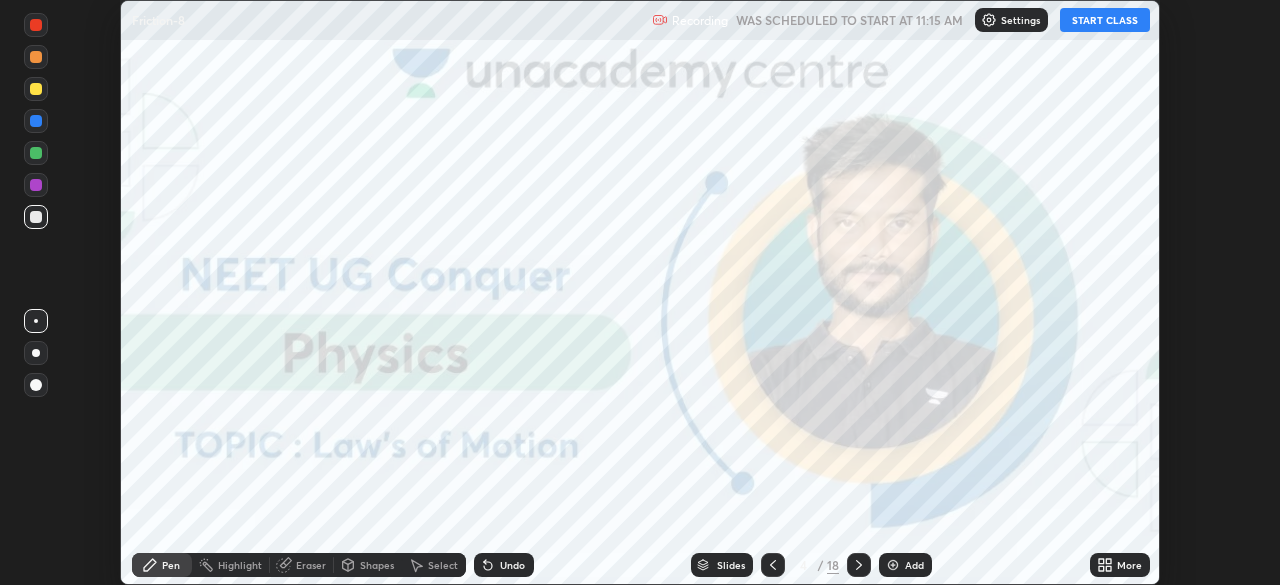 click 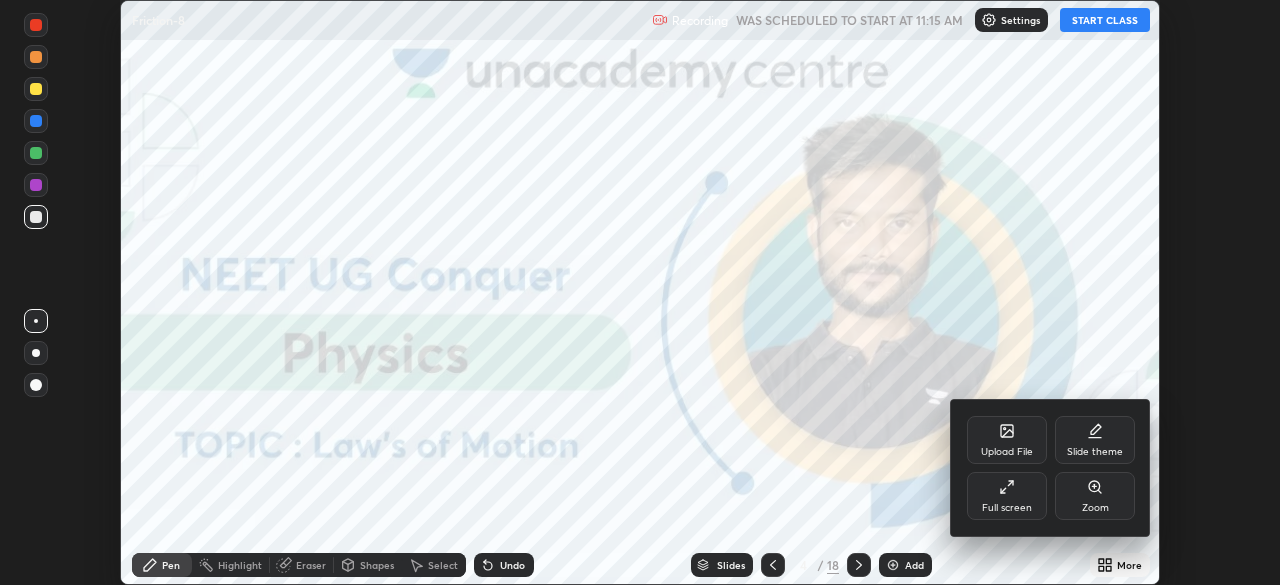click on "Upload File" at bounding box center [1007, 440] 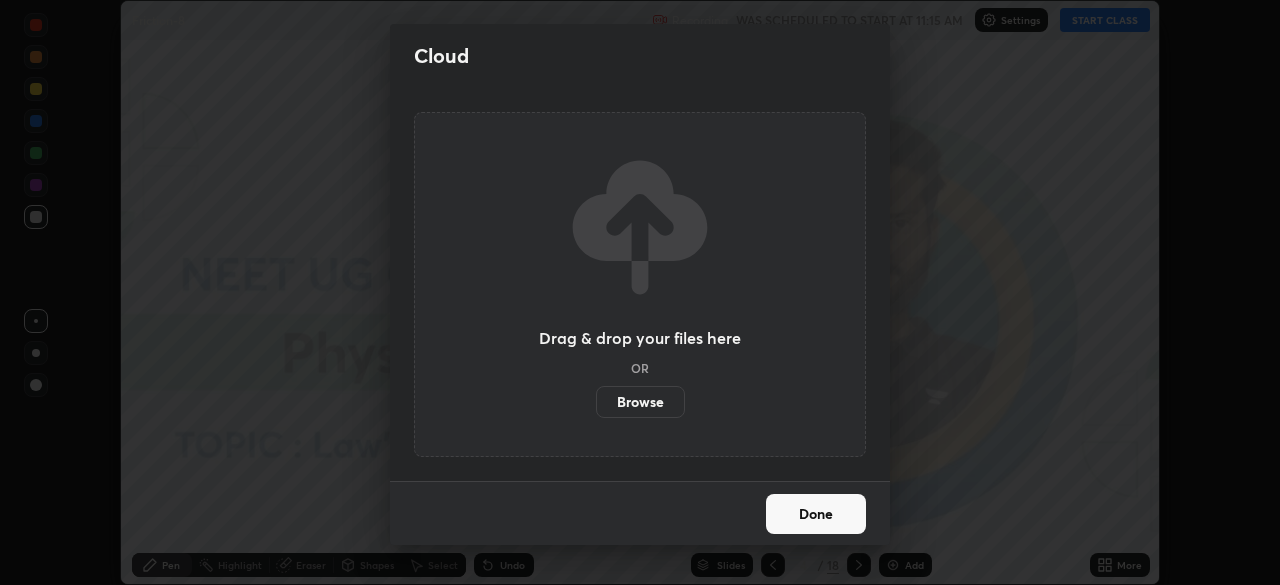 click on "Browse" at bounding box center (640, 402) 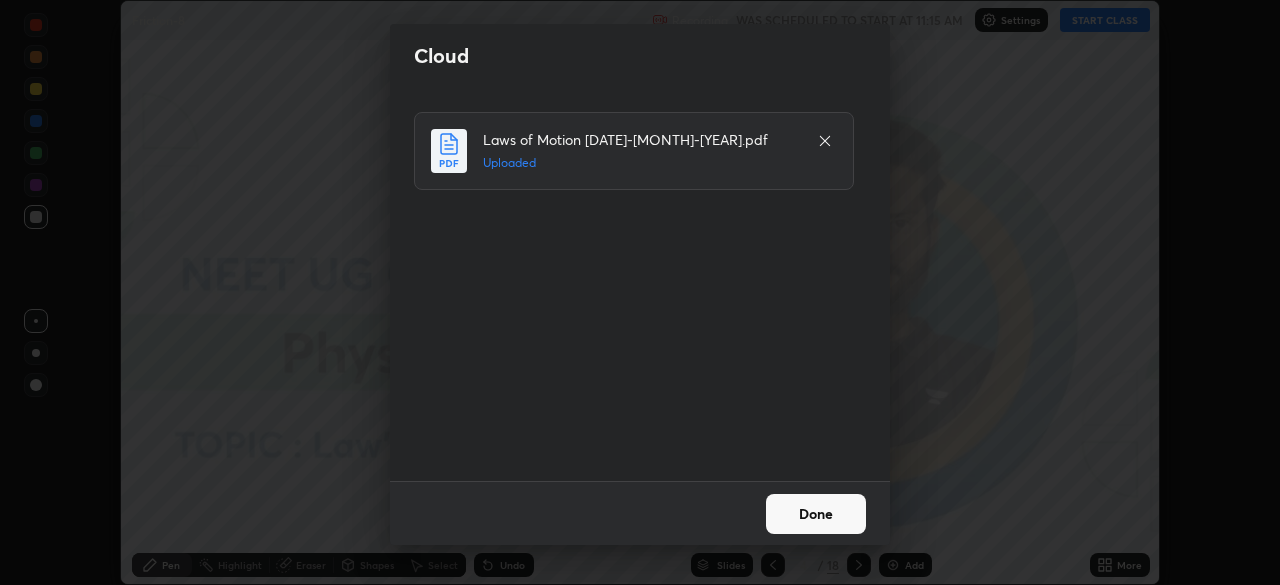 click on "Done" at bounding box center [816, 514] 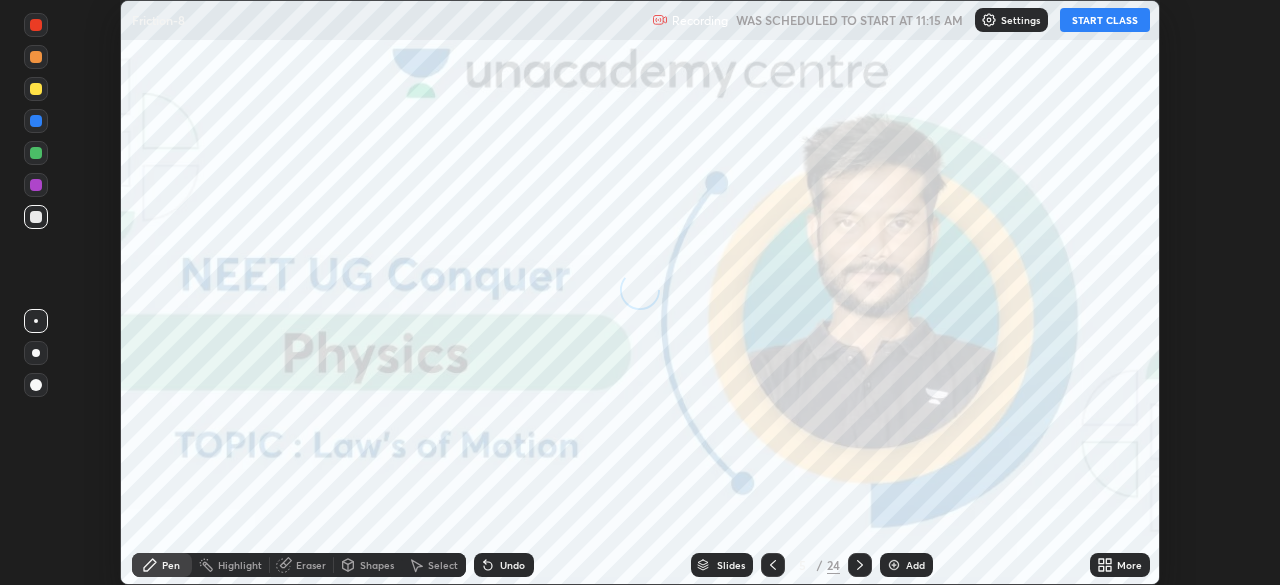 click 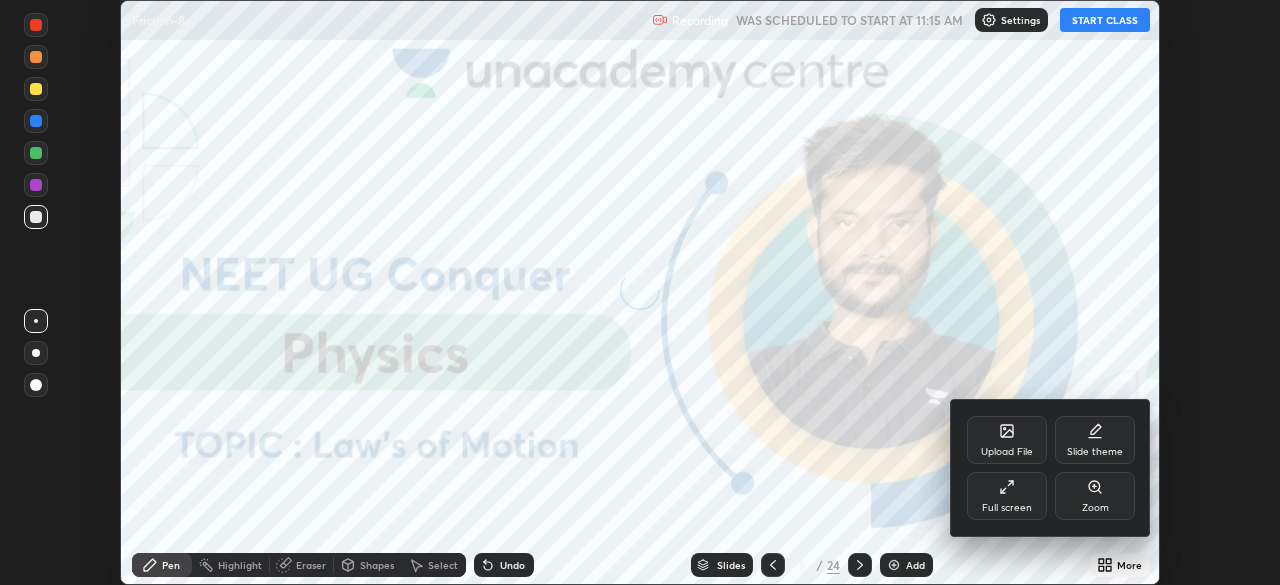 click on "Full screen" at bounding box center [1007, 496] 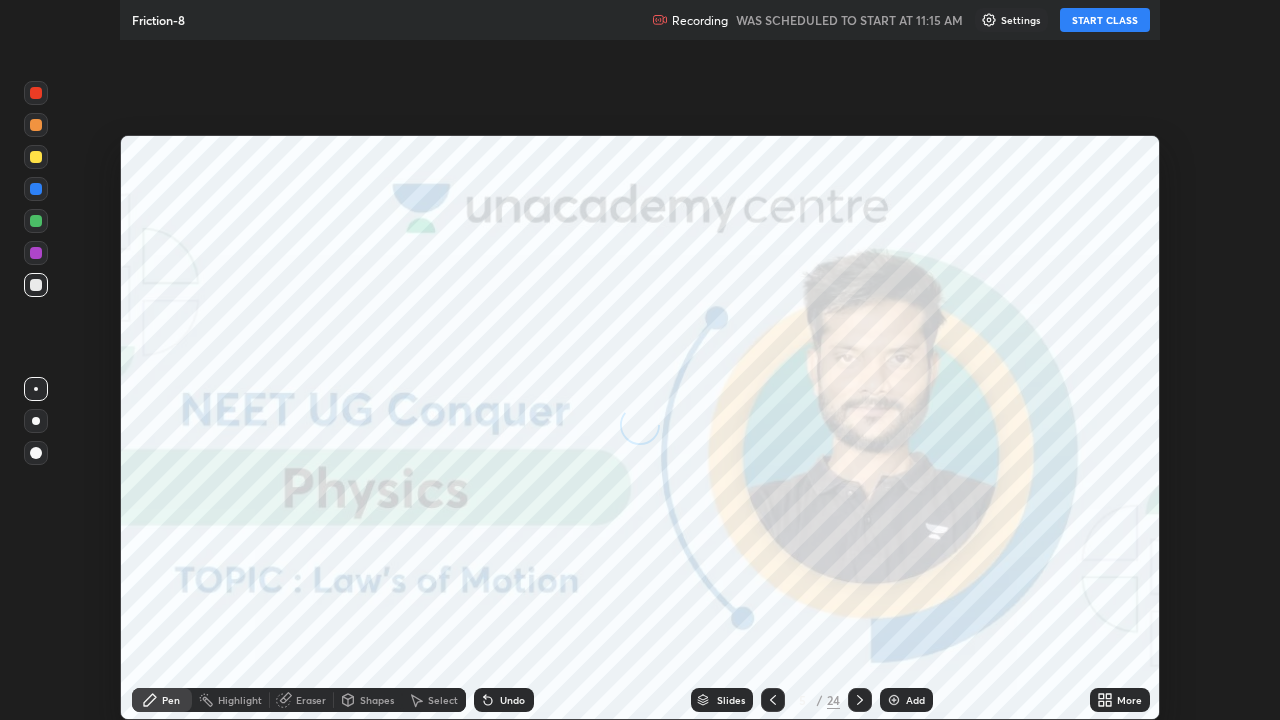 scroll, scrollTop: 99280, scrollLeft: 98720, axis: both 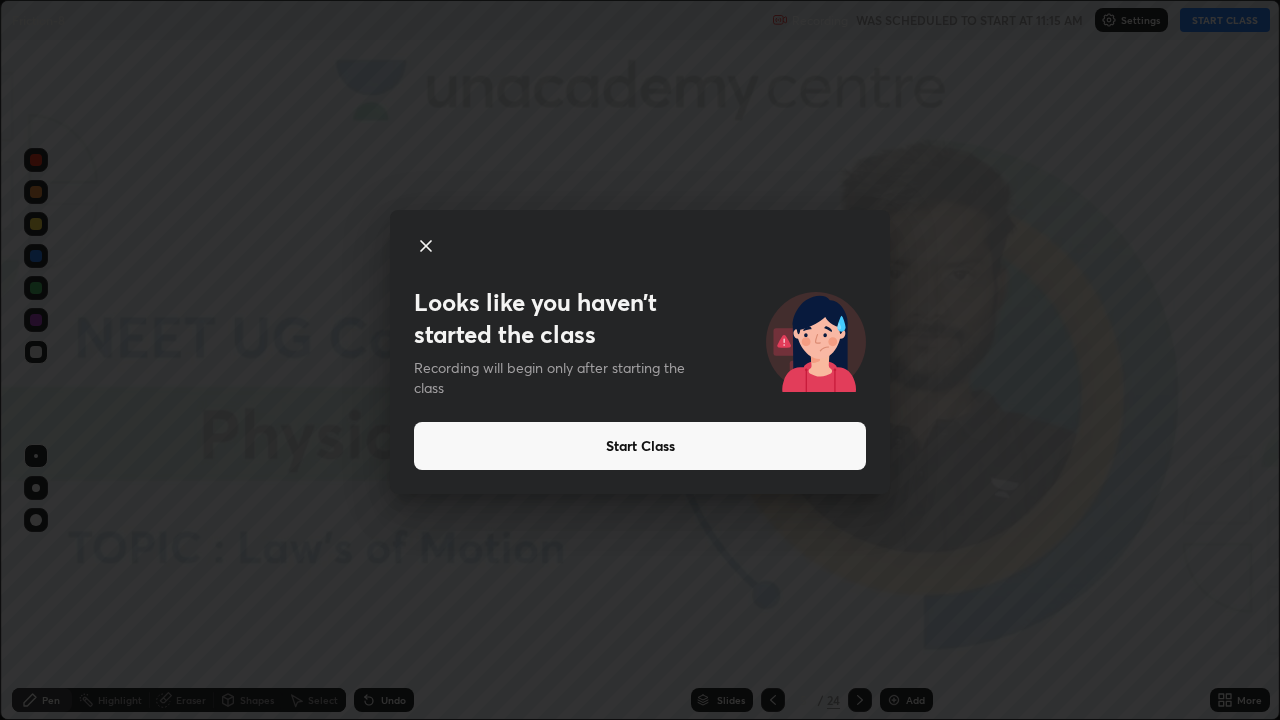 click on "Start Class" at bounding box center (640, 446) 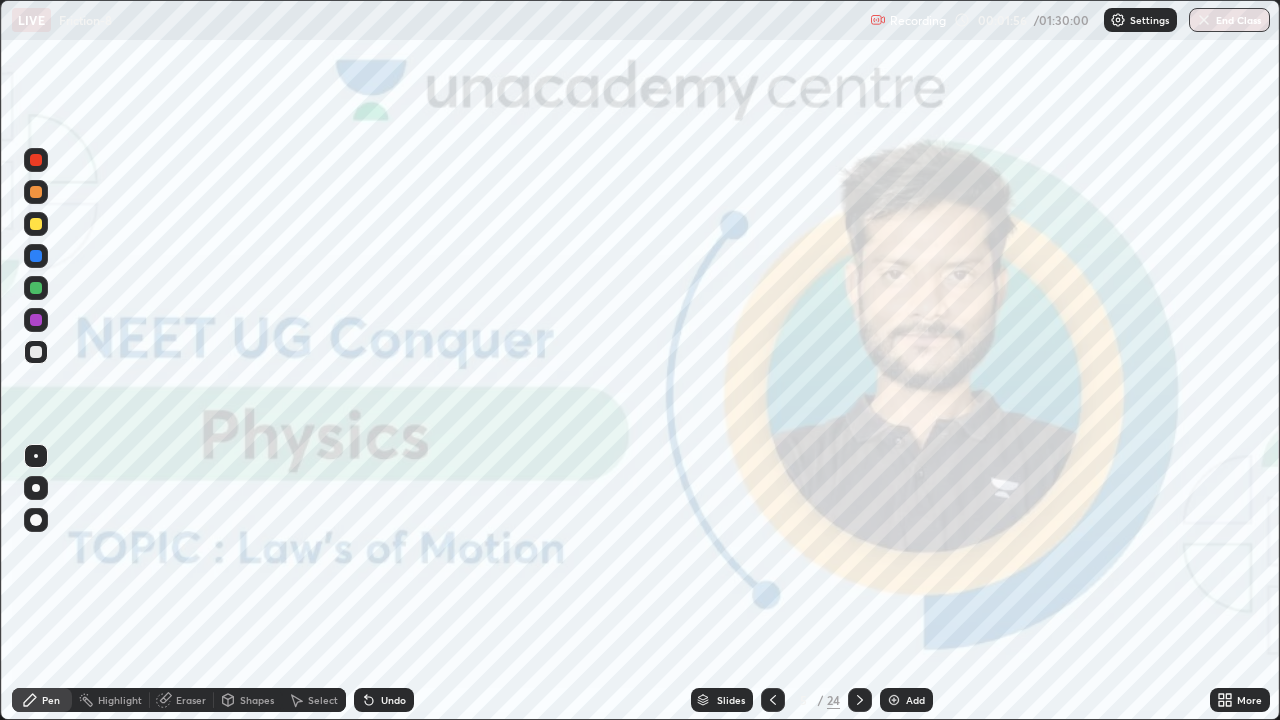 click on "Slides" at bounding box center (731, 700) 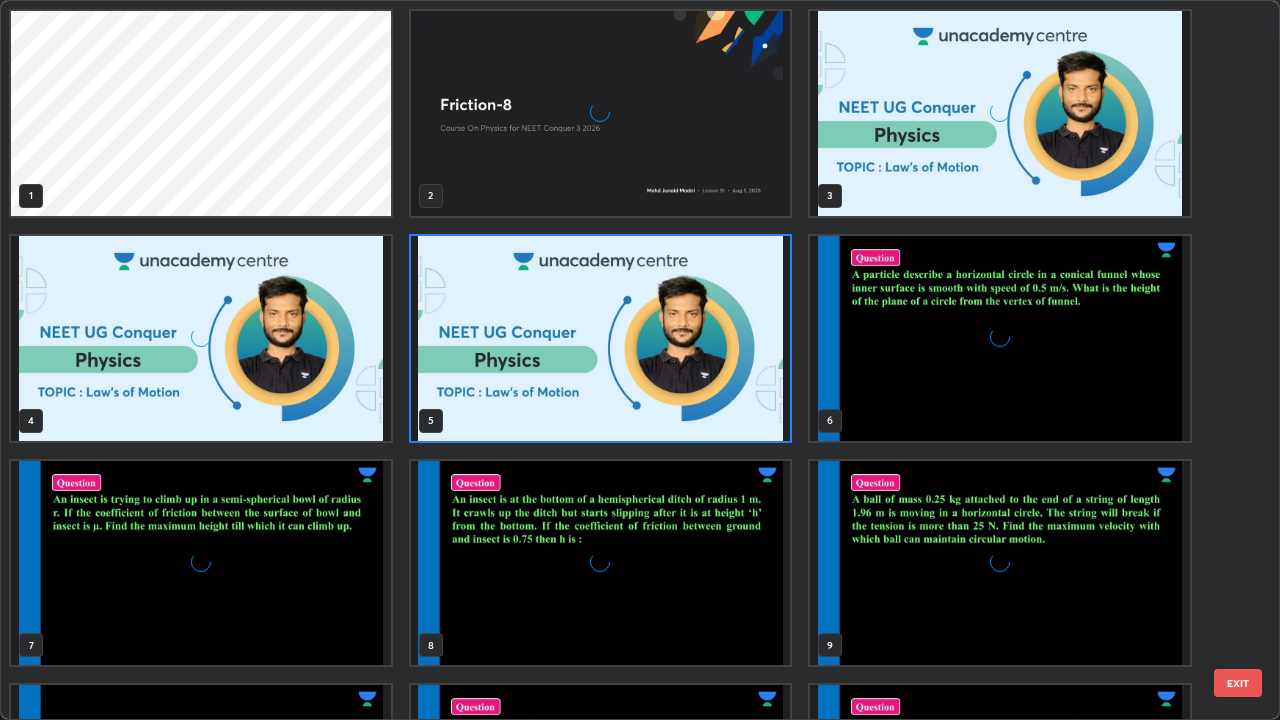 scroll, scrollTop: 7, scrollLeft: 11, axis: both 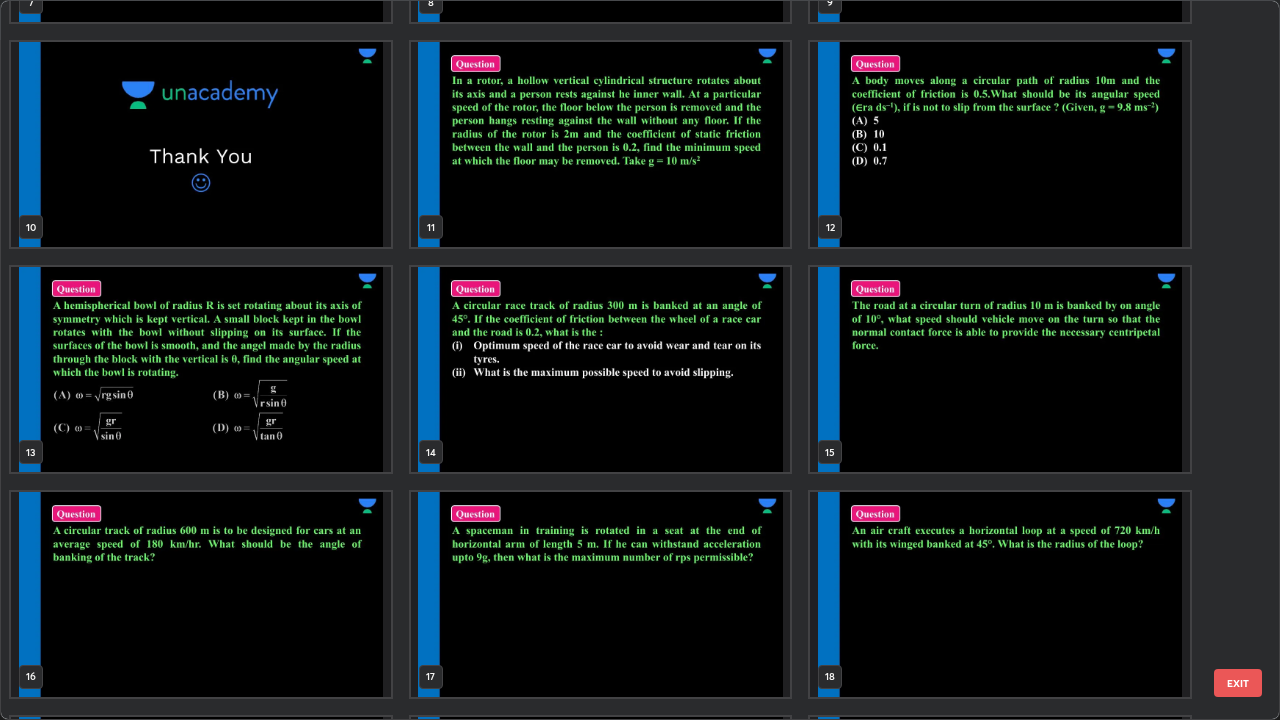 click at bounding box center [1000, 144] 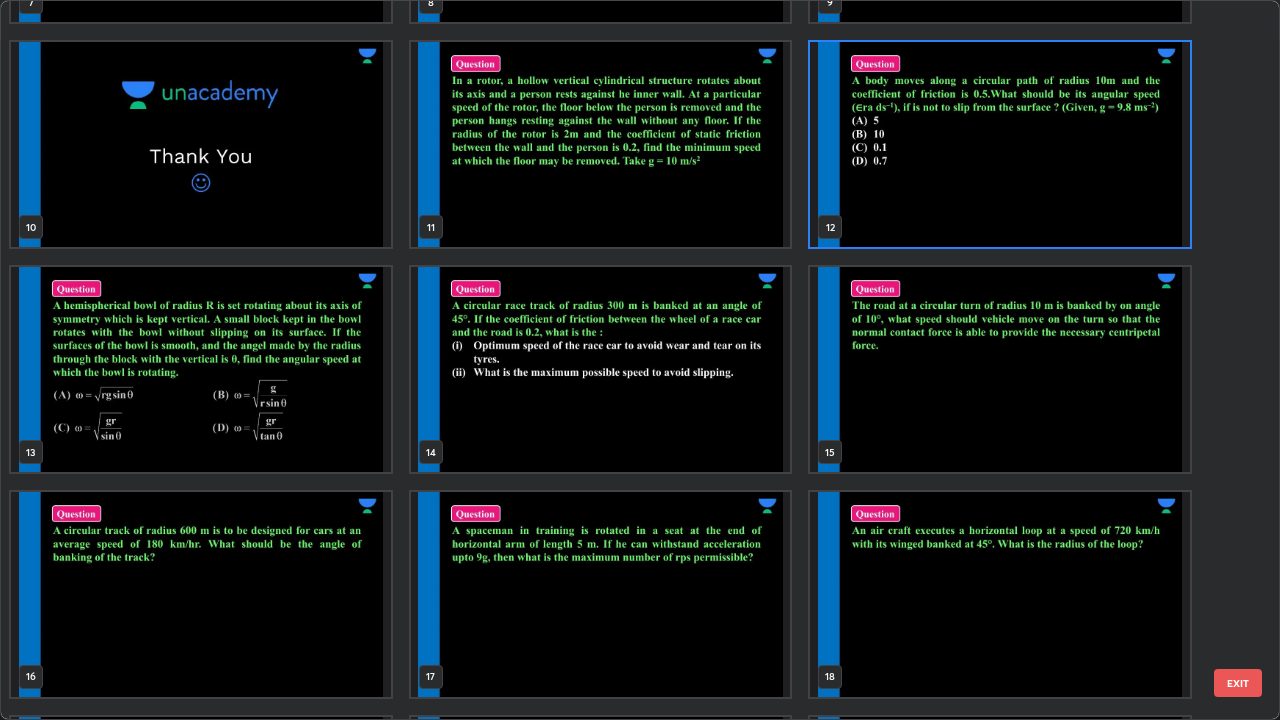 click at bounding box center [1000, 144] 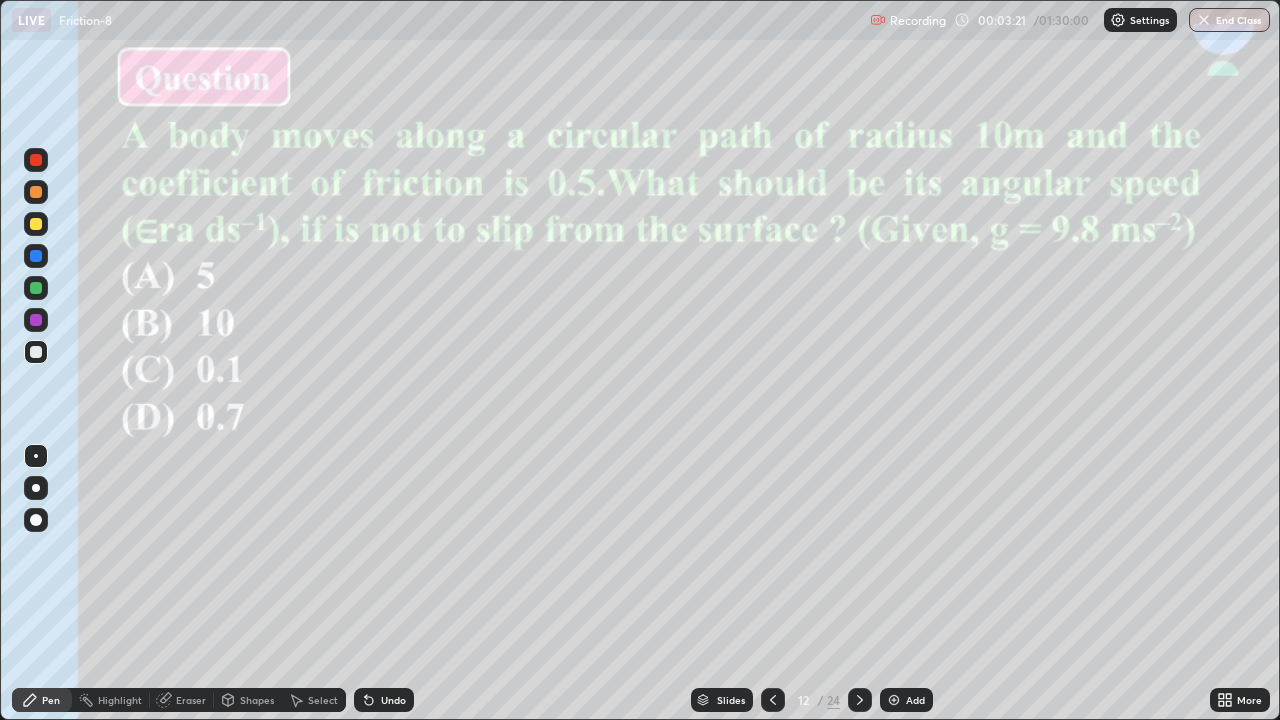 click at bounding box center [36, 488] 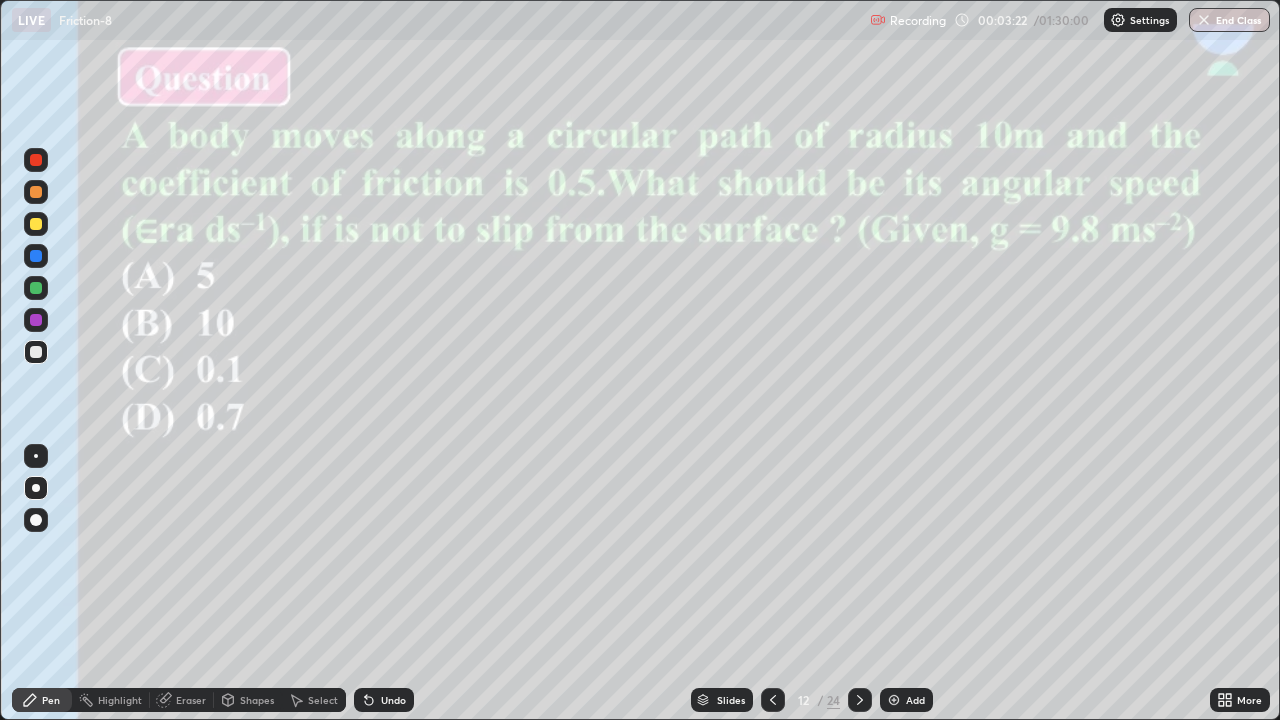 click at bounding box center (36, 352) 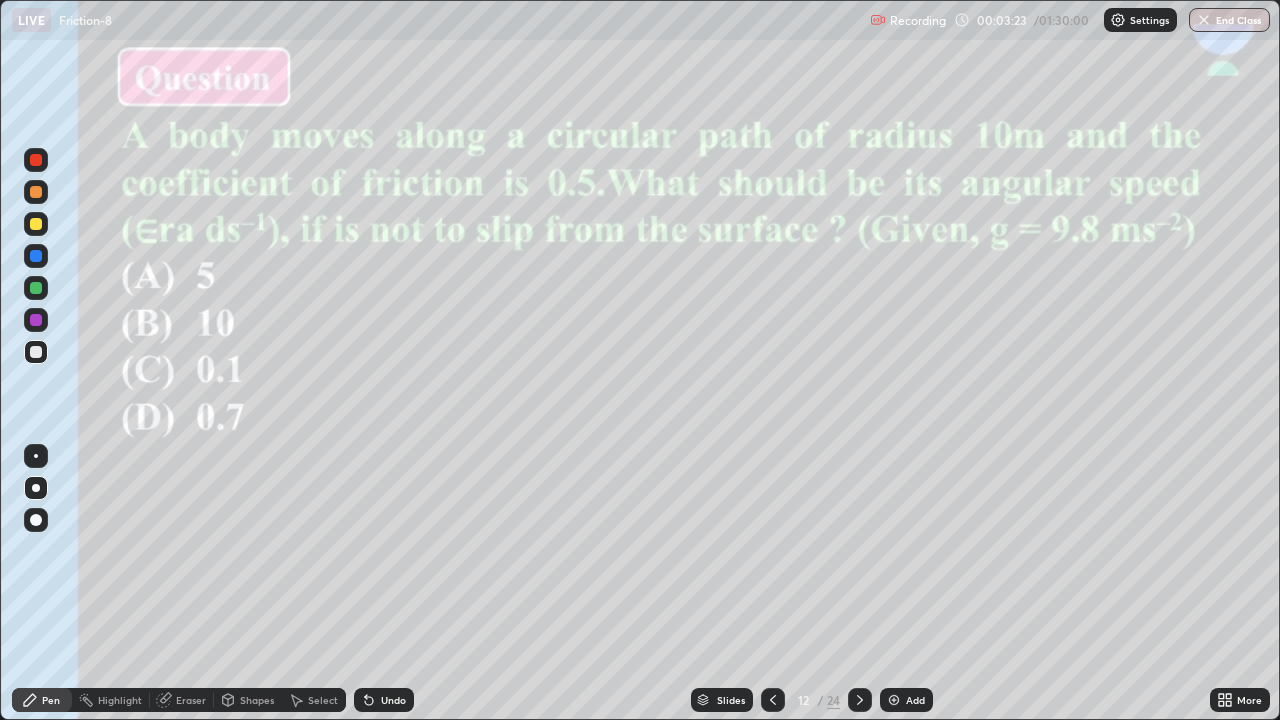 click at bounding box center [36, 288] 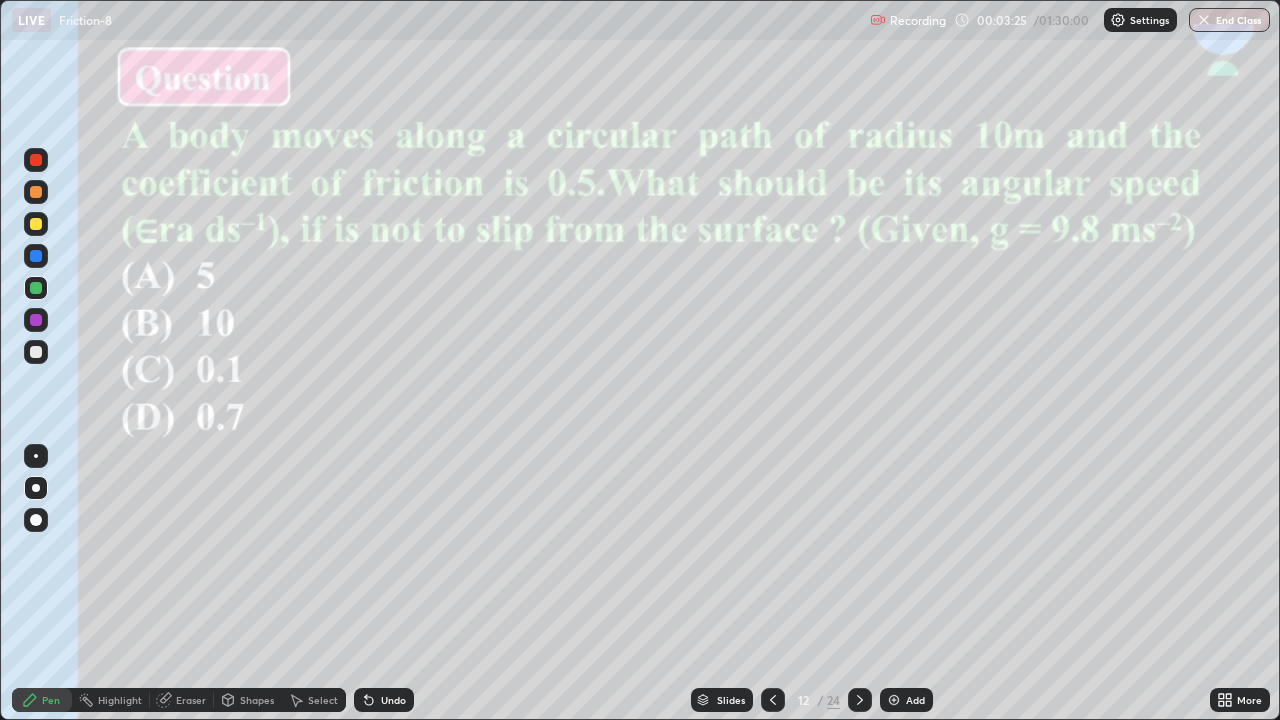 click at bounding box center [36, 352] 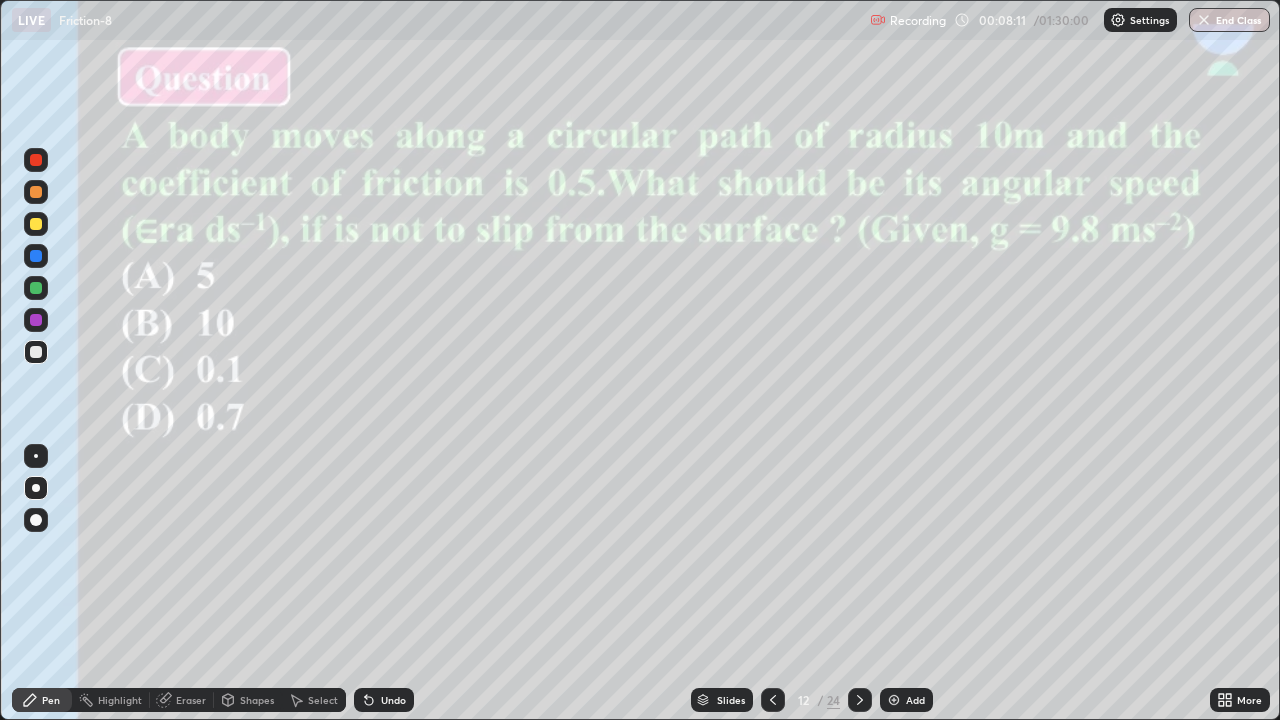 click on "Slides" at bounding box center (731, 700) 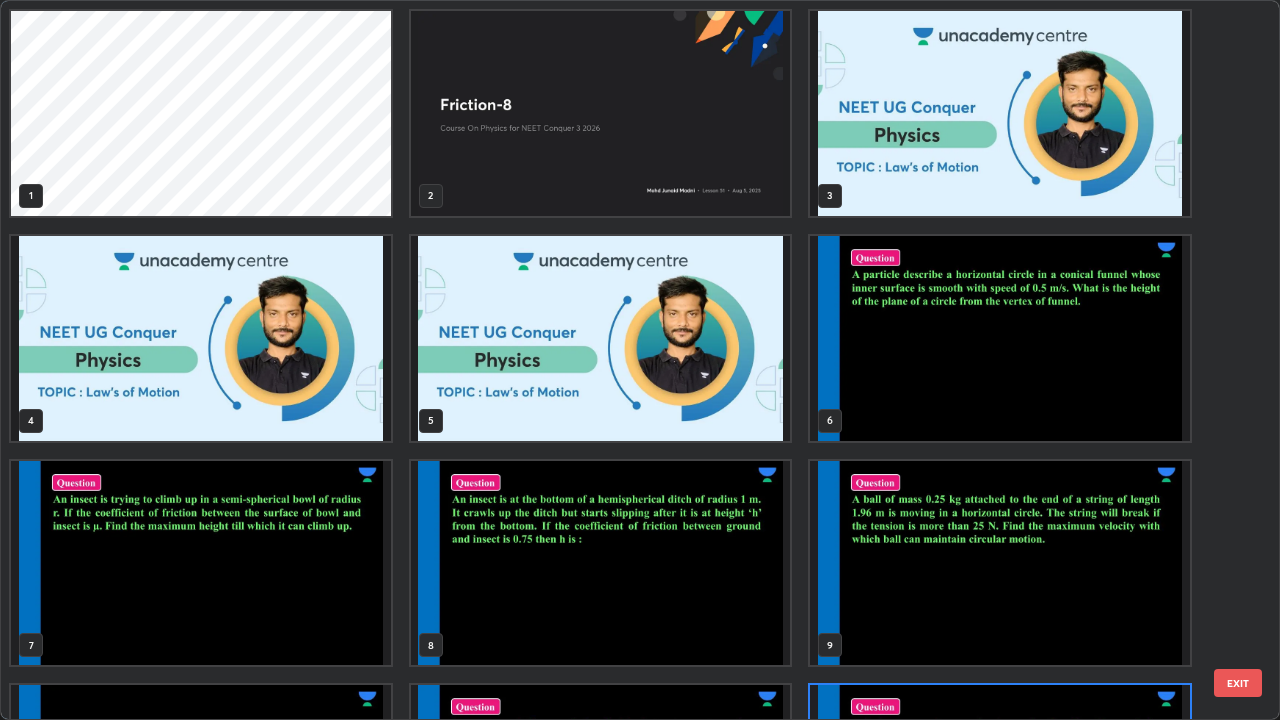 scroll, scrollTop: 180, scrollLeft: 0, axis: vertical 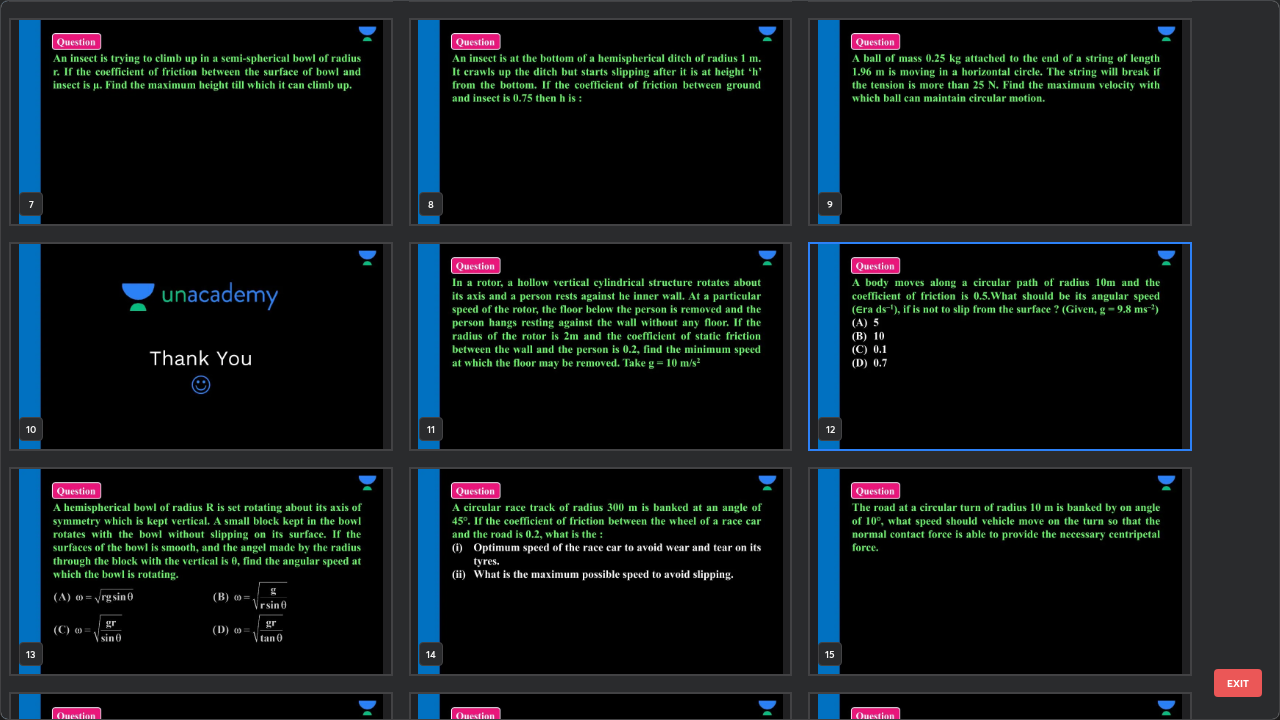 click at bounding box center [201, 571] 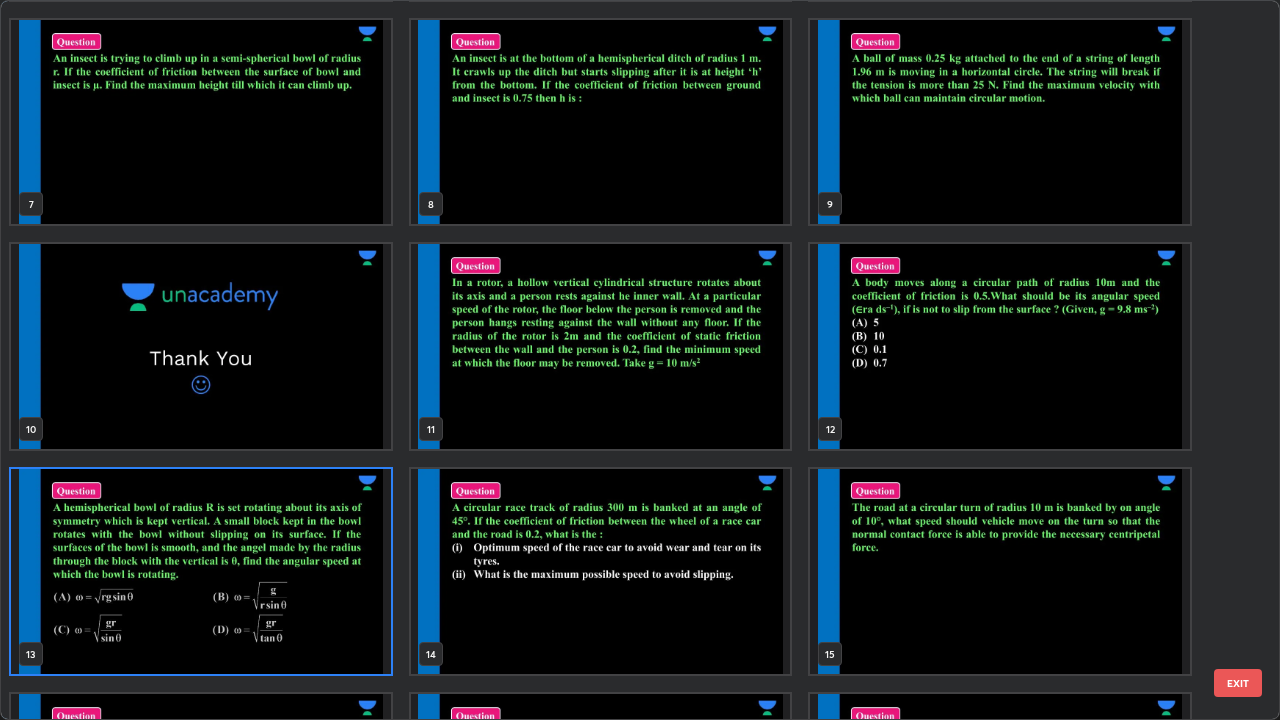 click at bounding box center [201, 571] 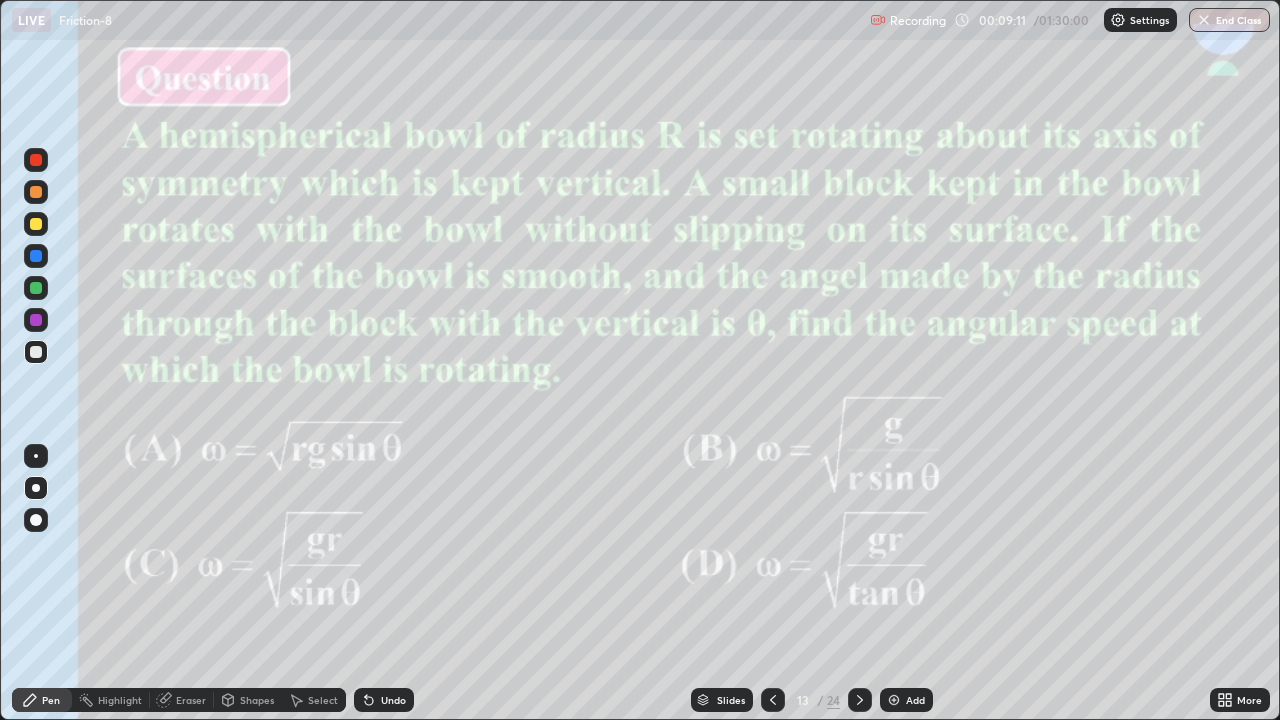 click at bounding box center (36, 320) 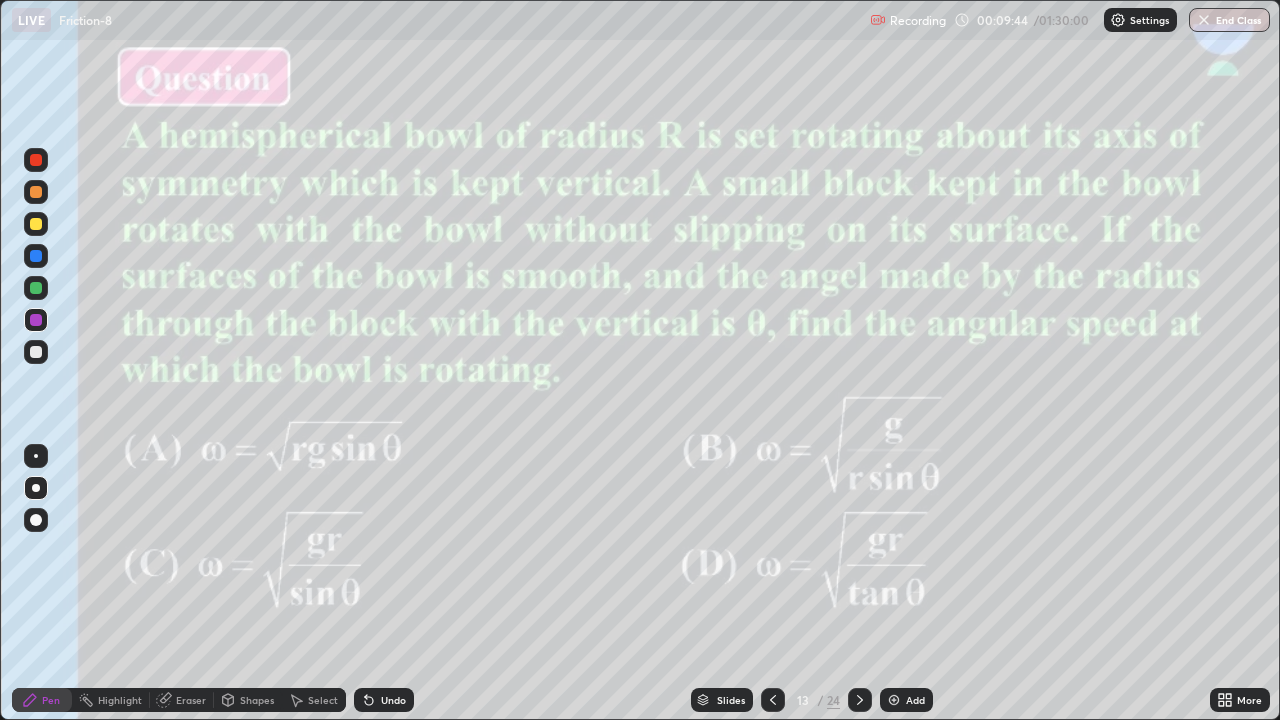 click at bounding box center (36, 352) 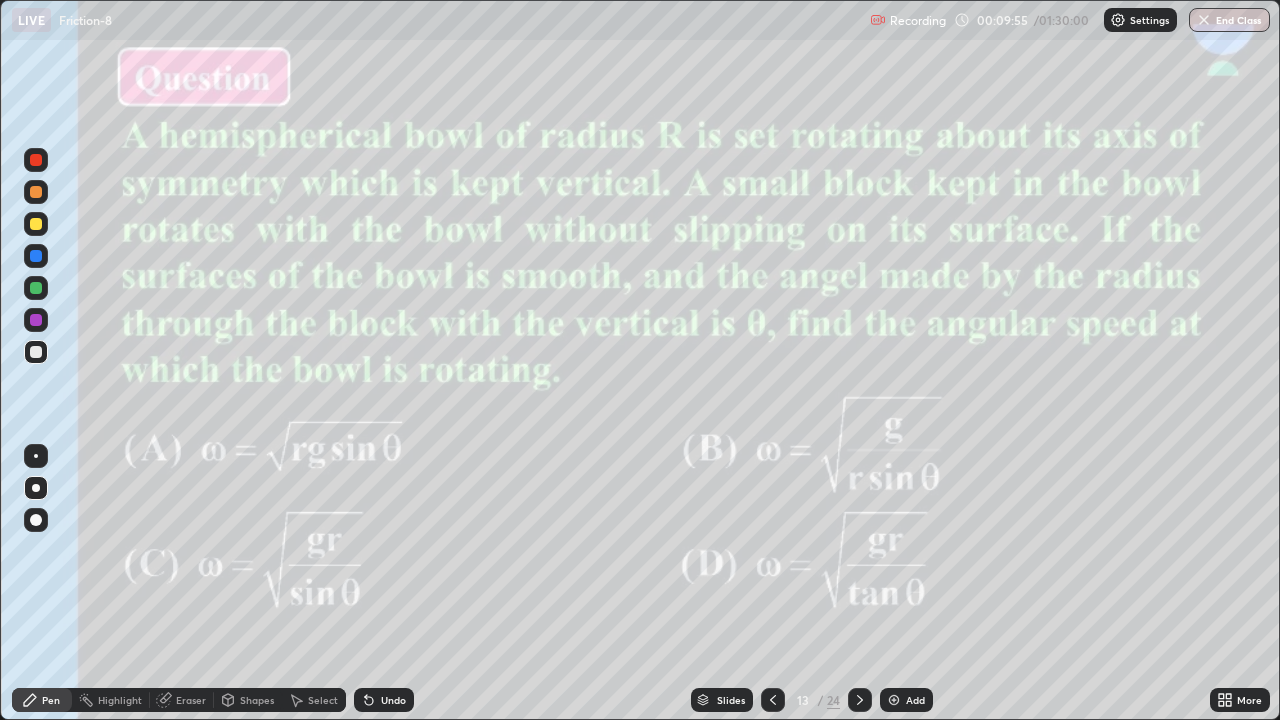 click at bounding box center [36, 224] 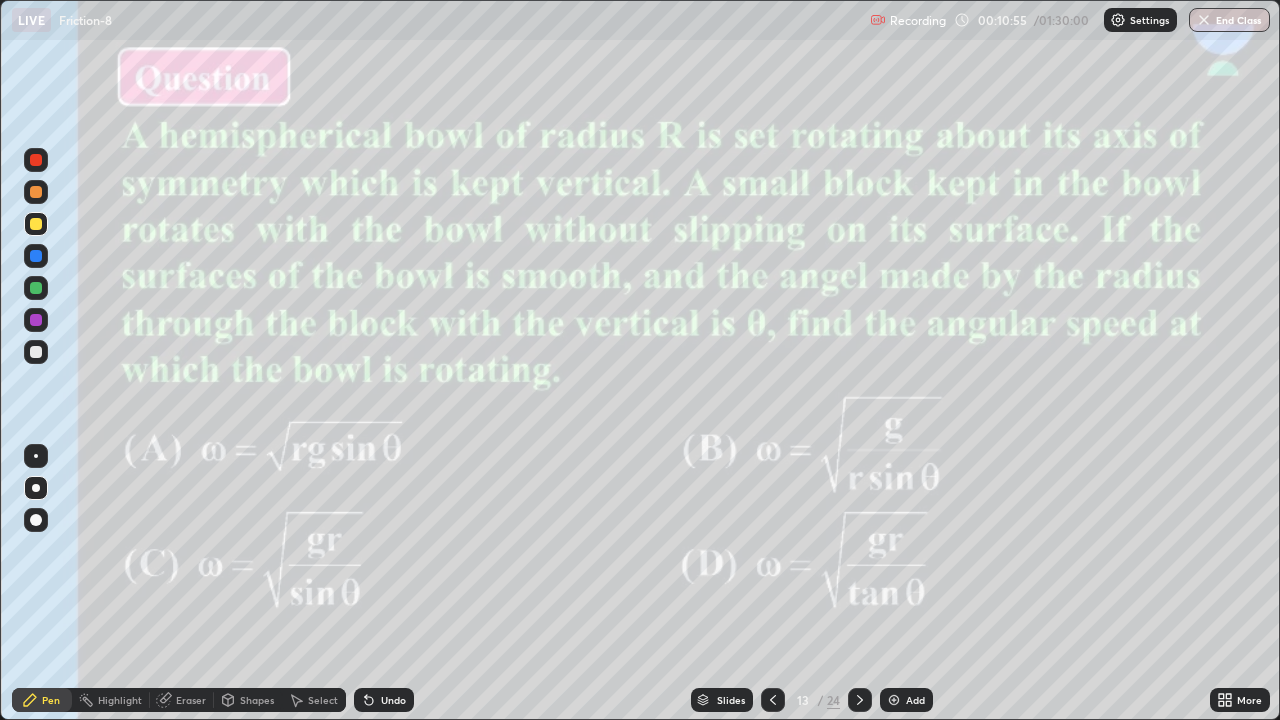 click at bounding box center (36, 224) 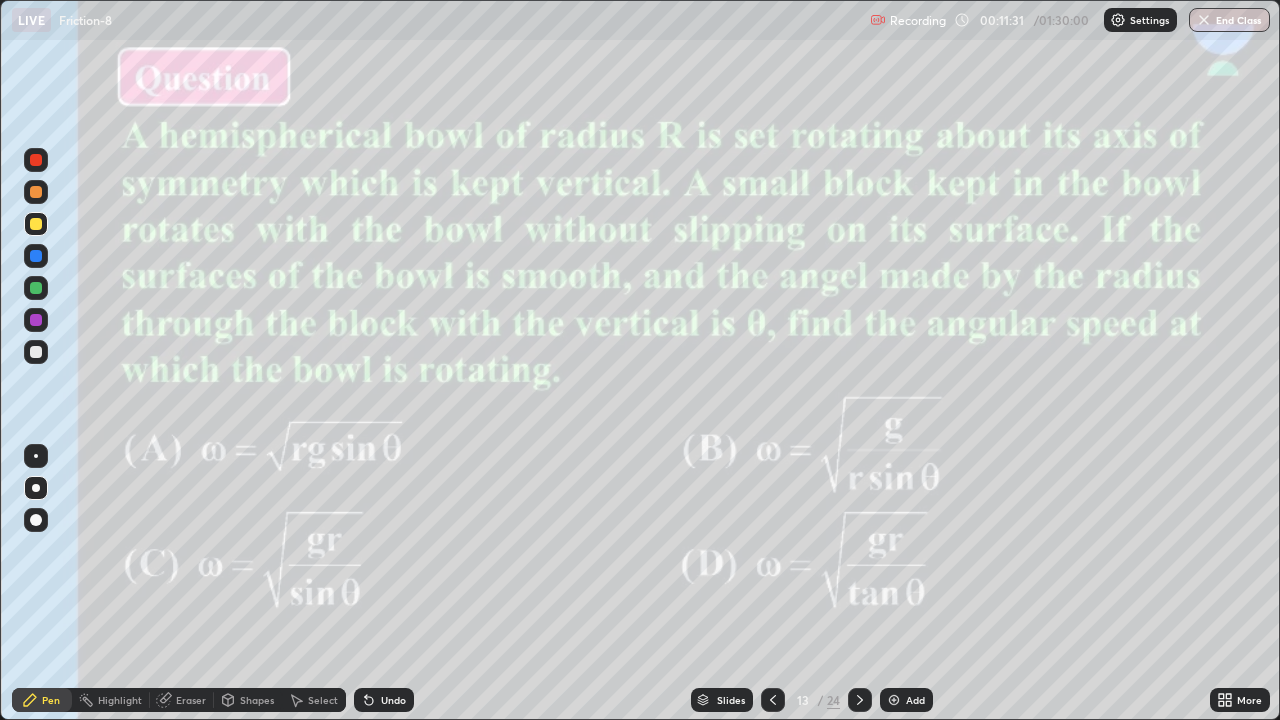 click at bounding box center [36, 256] 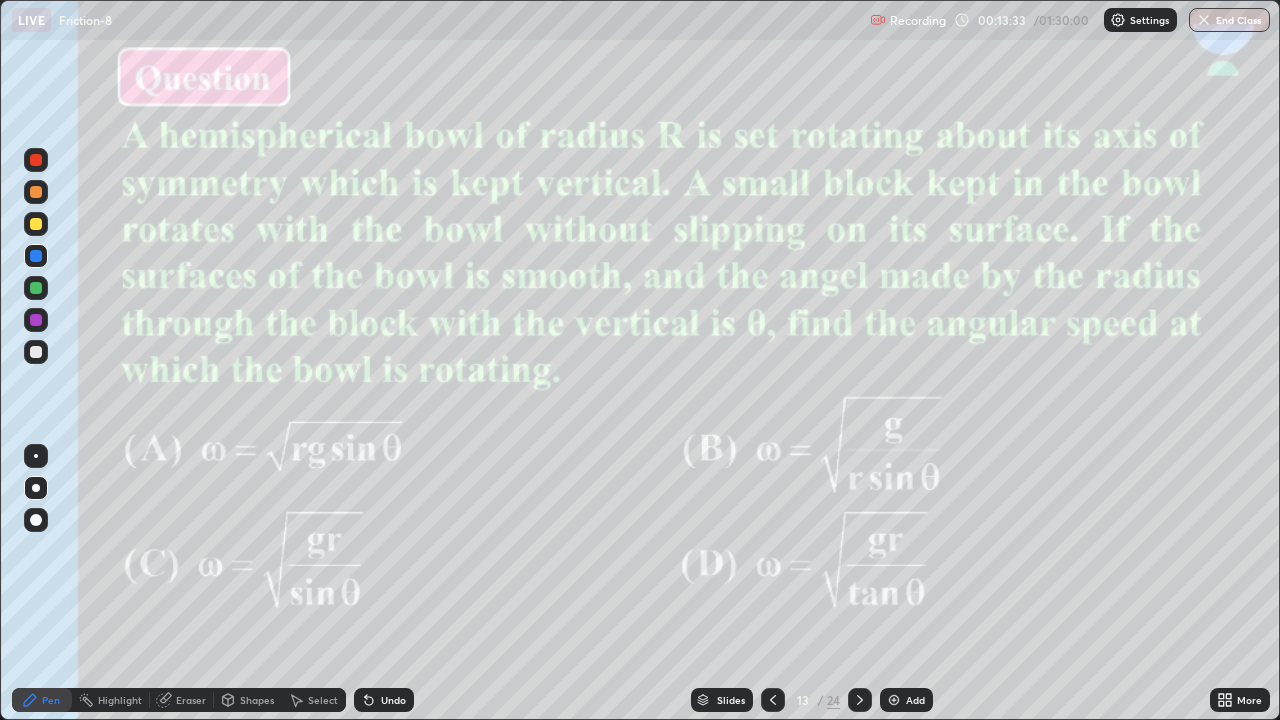click at bounding box center (36, 288) 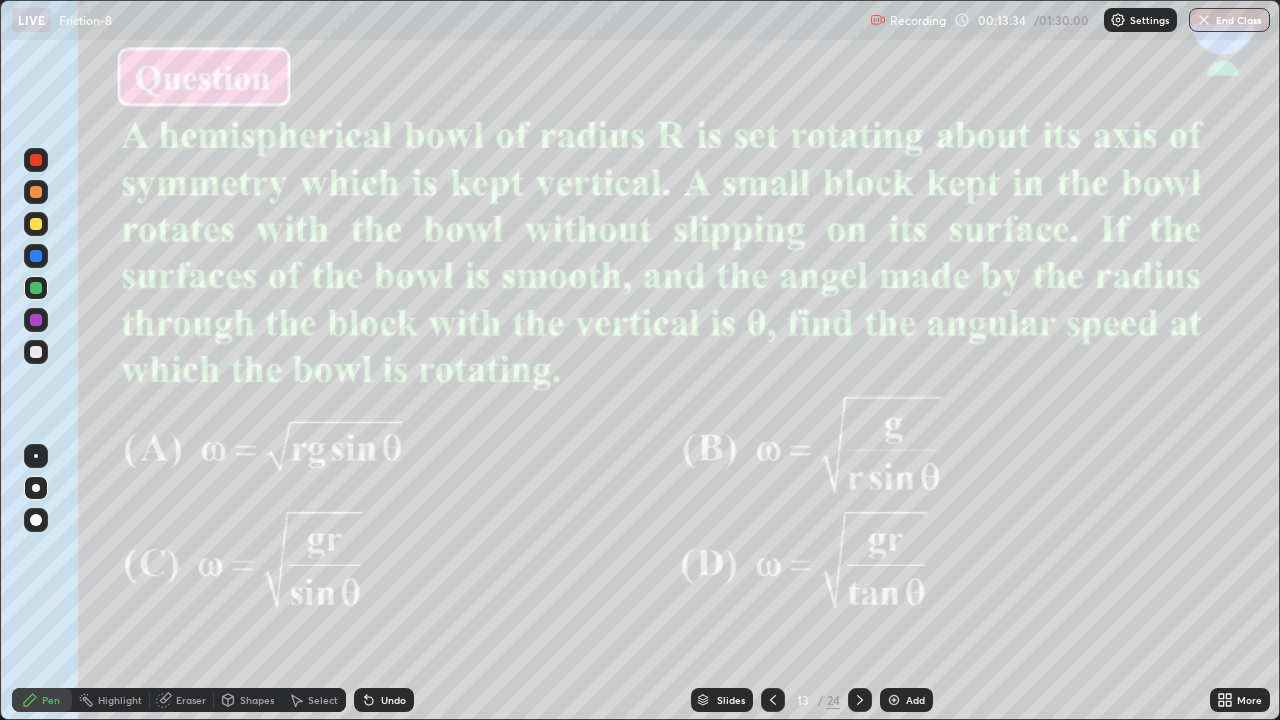 click at bounding box center (36, 224) 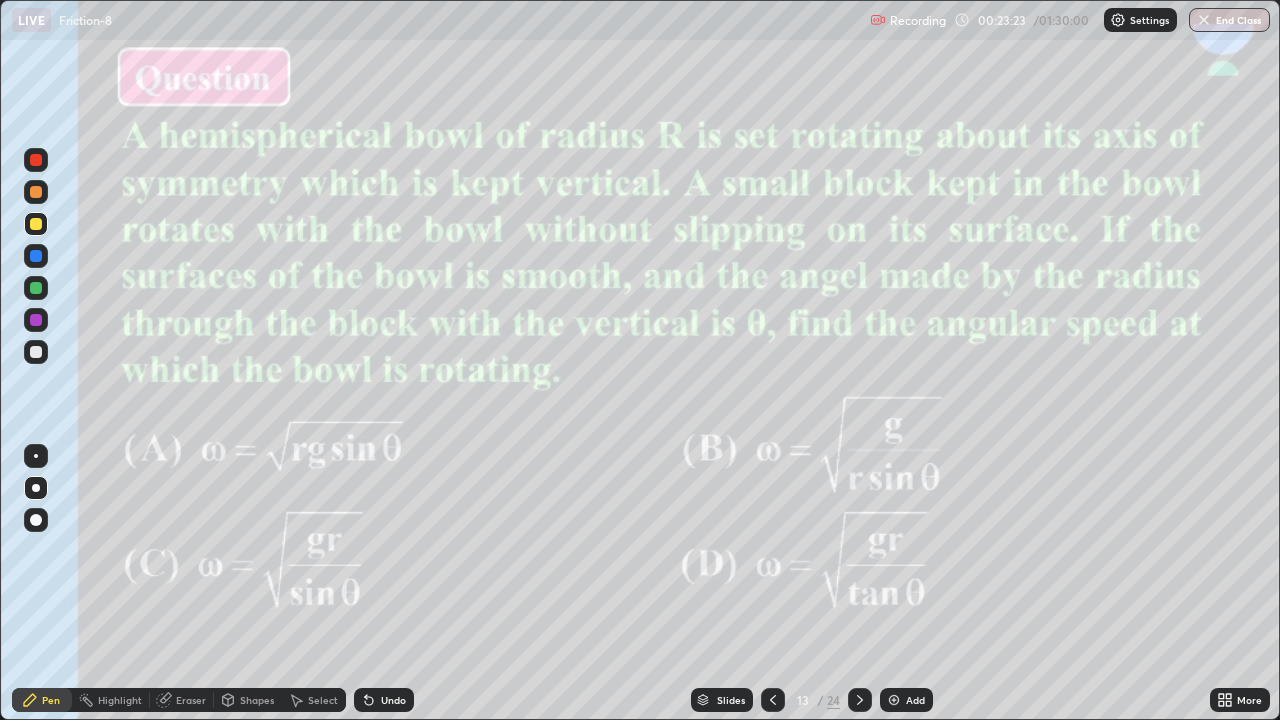 click on "Slides" at bounding box center (731, 700) 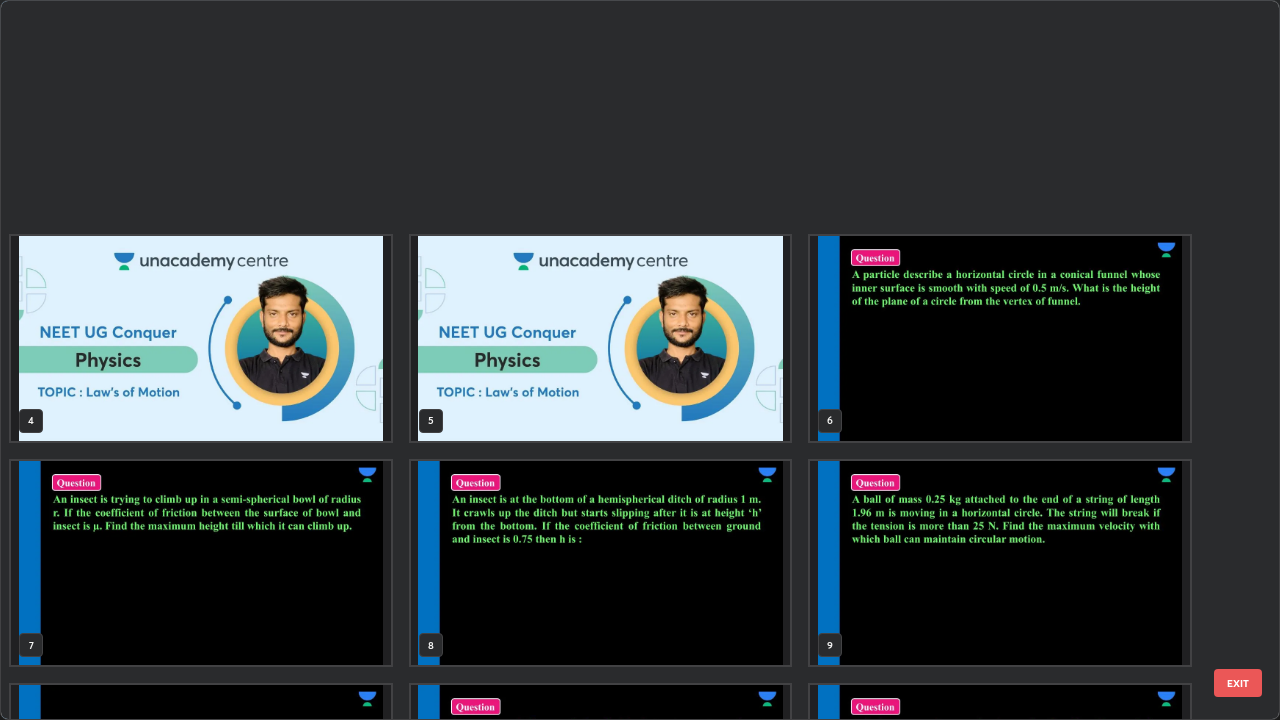scroll, scrollTop: 405, scrollLeft: 0, axis: vertical 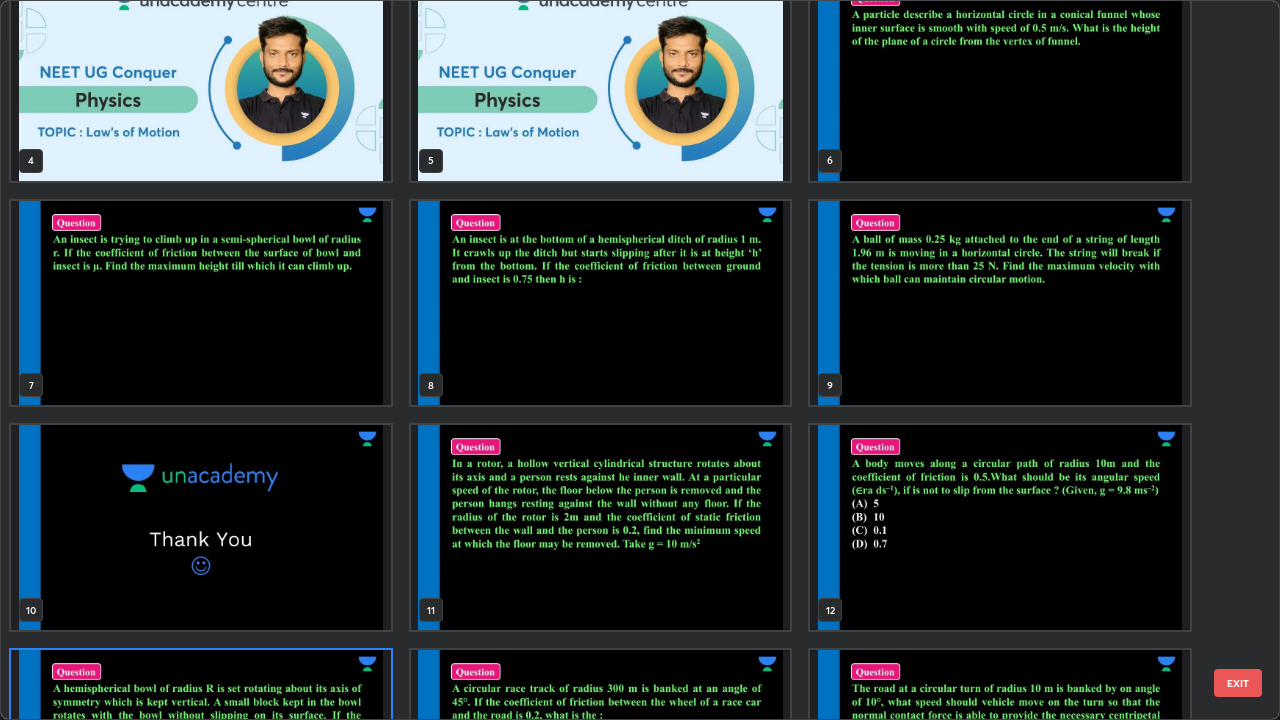 click at bounding box center (1000, 78) 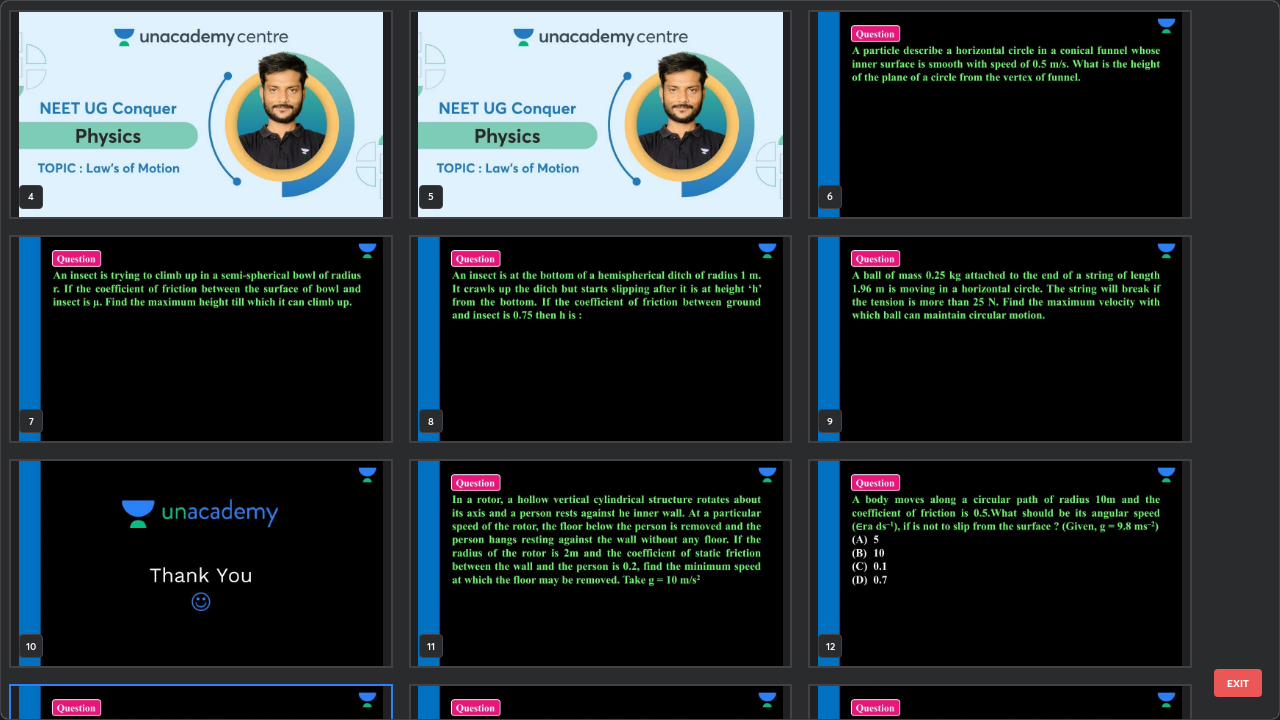 click at bounding box center (1000, 114) 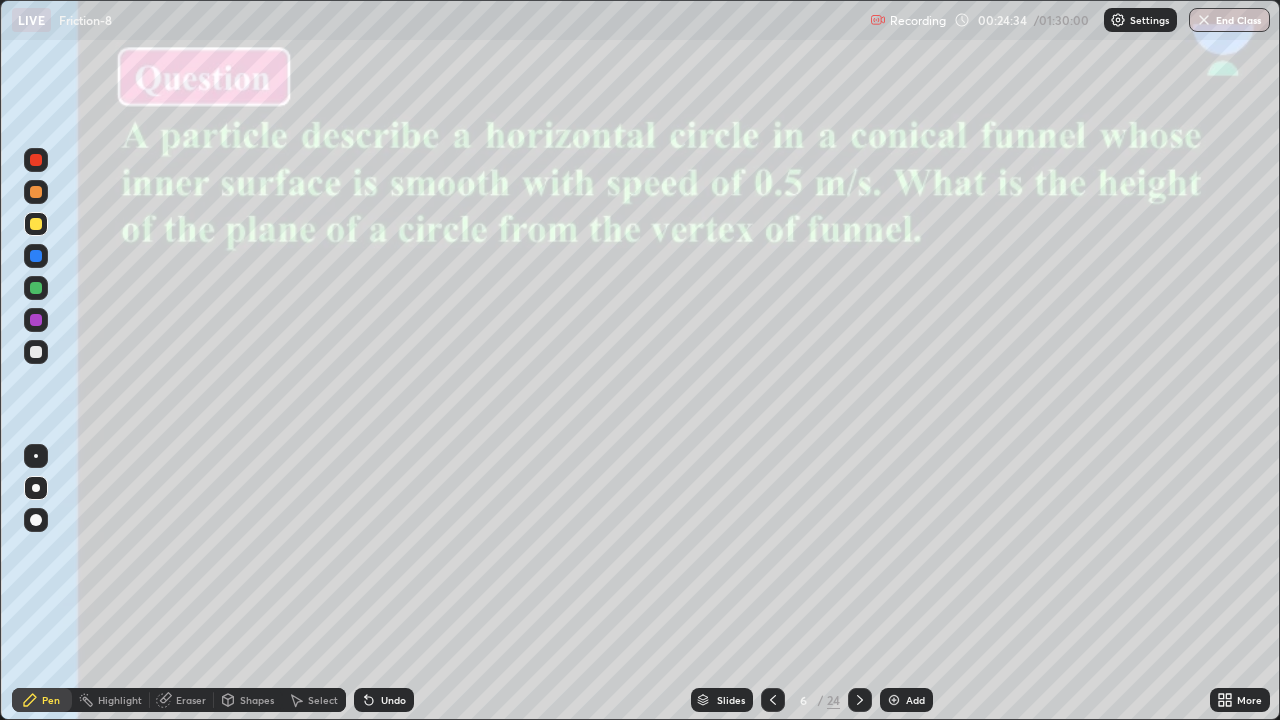 click at bounding box center (36, 352) 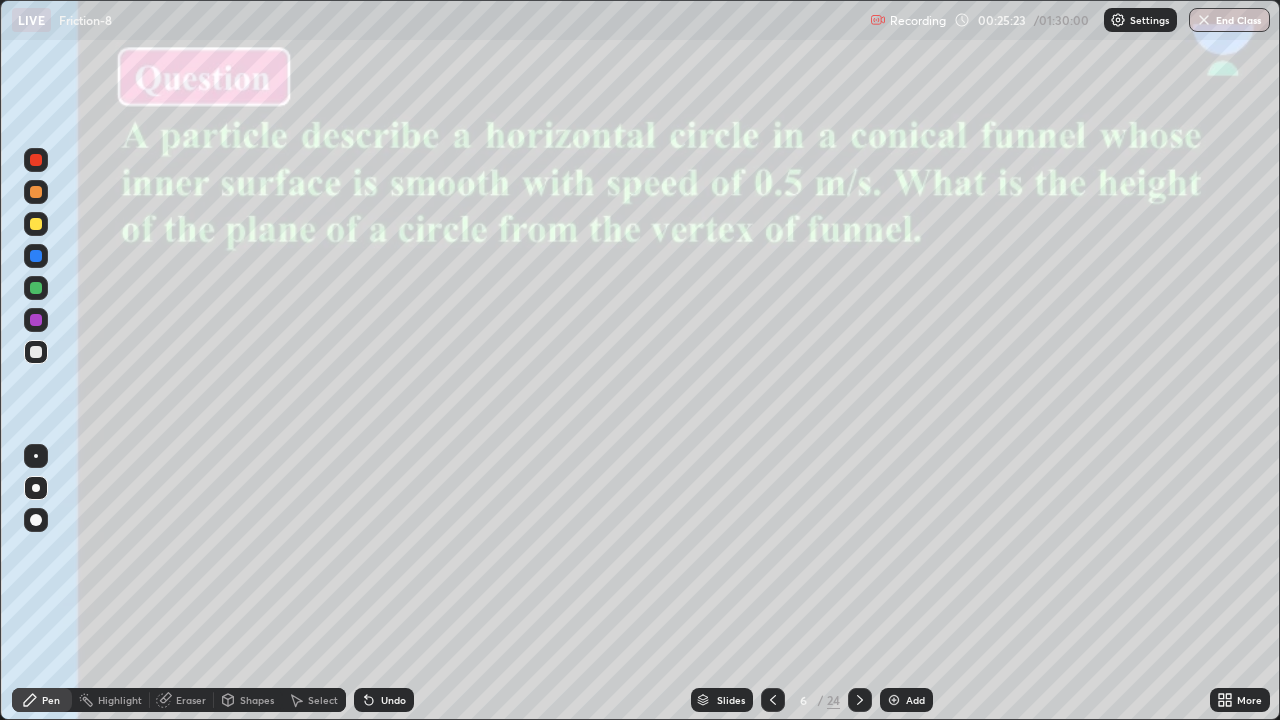 click at bounding box center (36, 160) 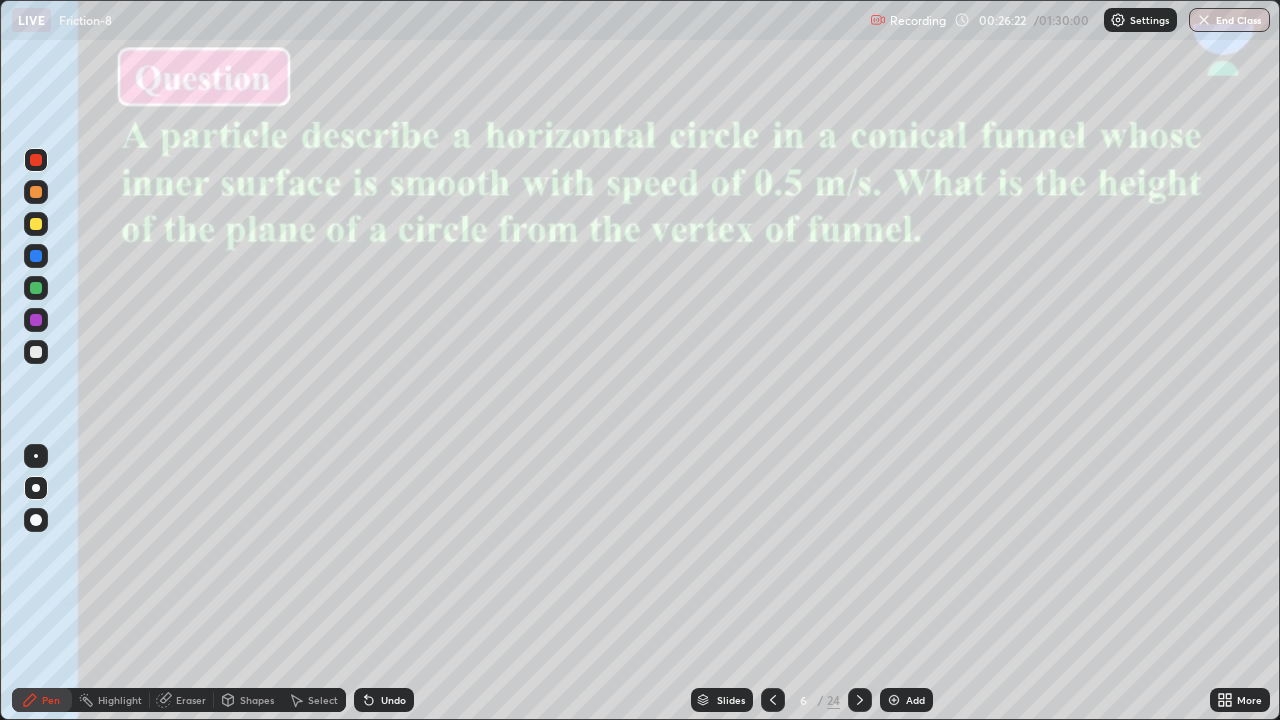 click at bounding box center [36, 224] 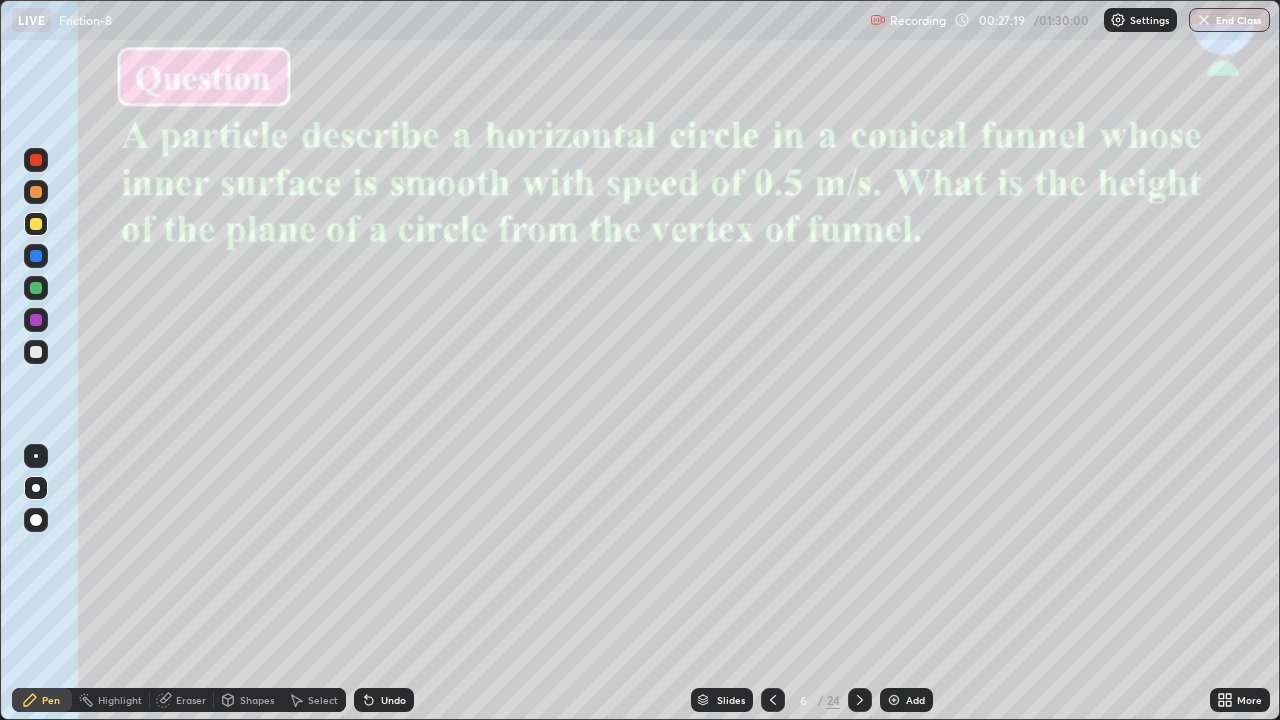 click at bounding box center [36, 256] 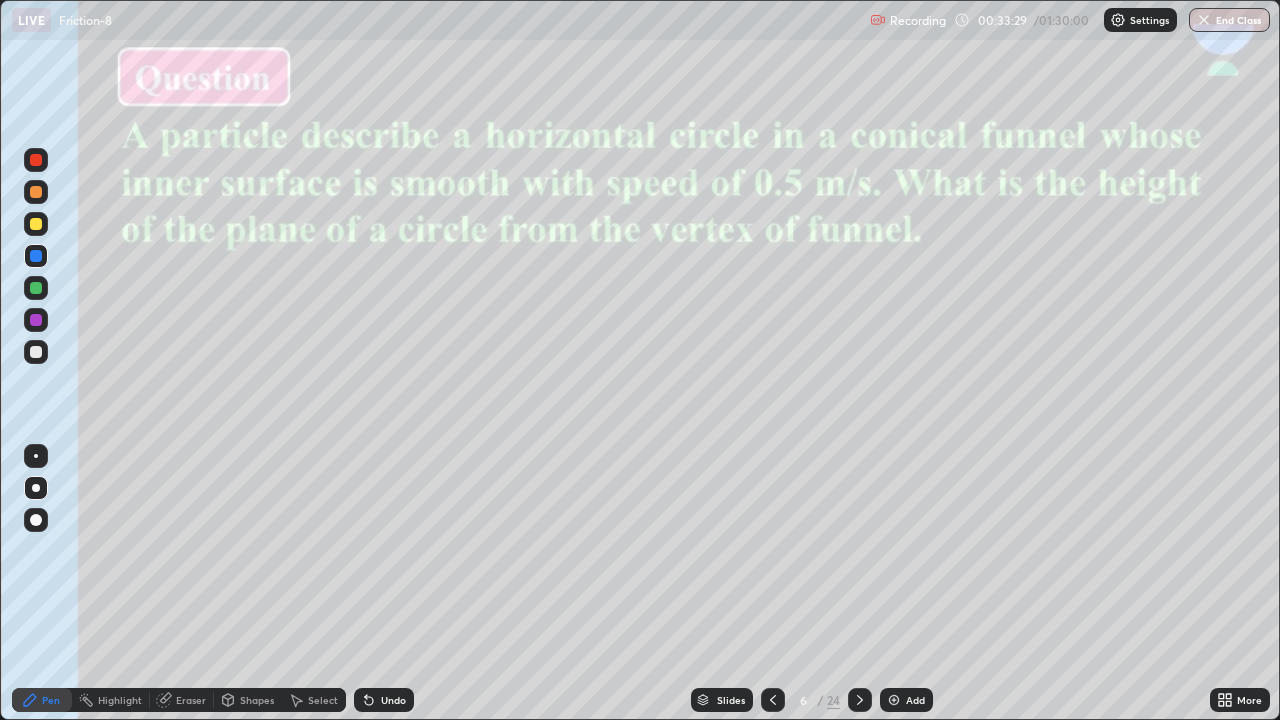 click on "Slides" at bounding box center [722, 700] 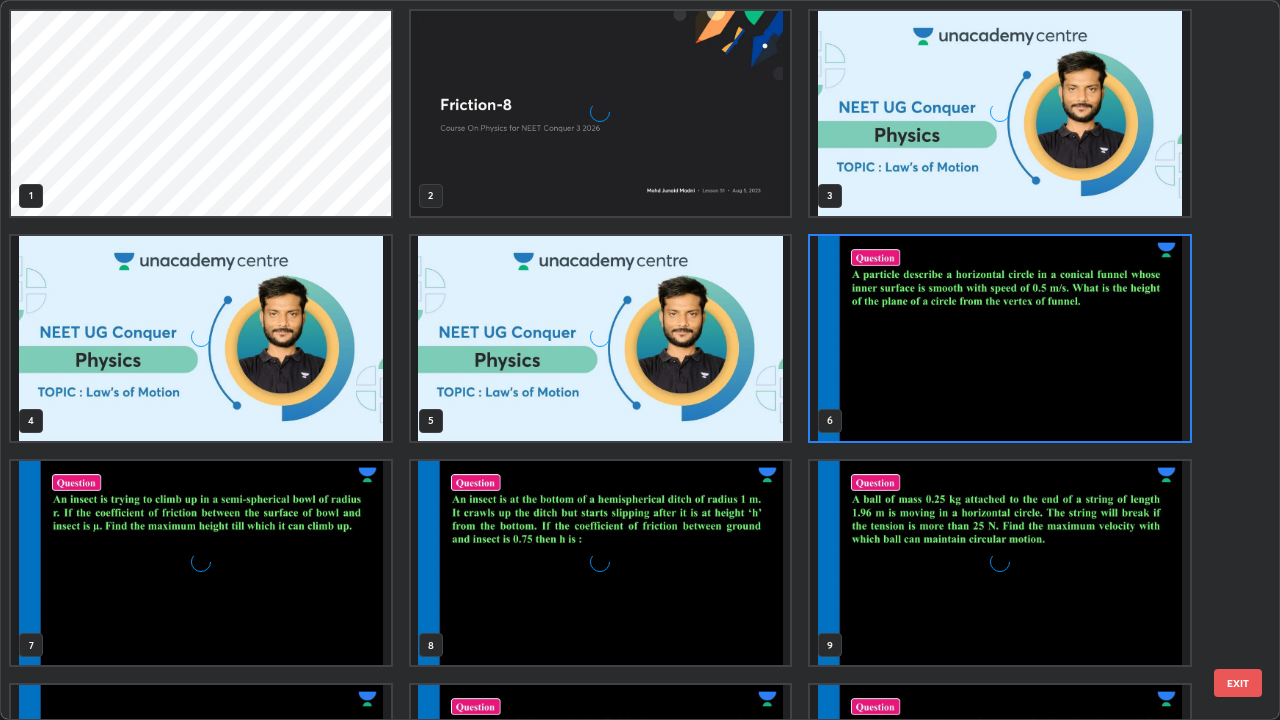 scroll, scrollTop: 7, scrollLeft: 11, axis: both 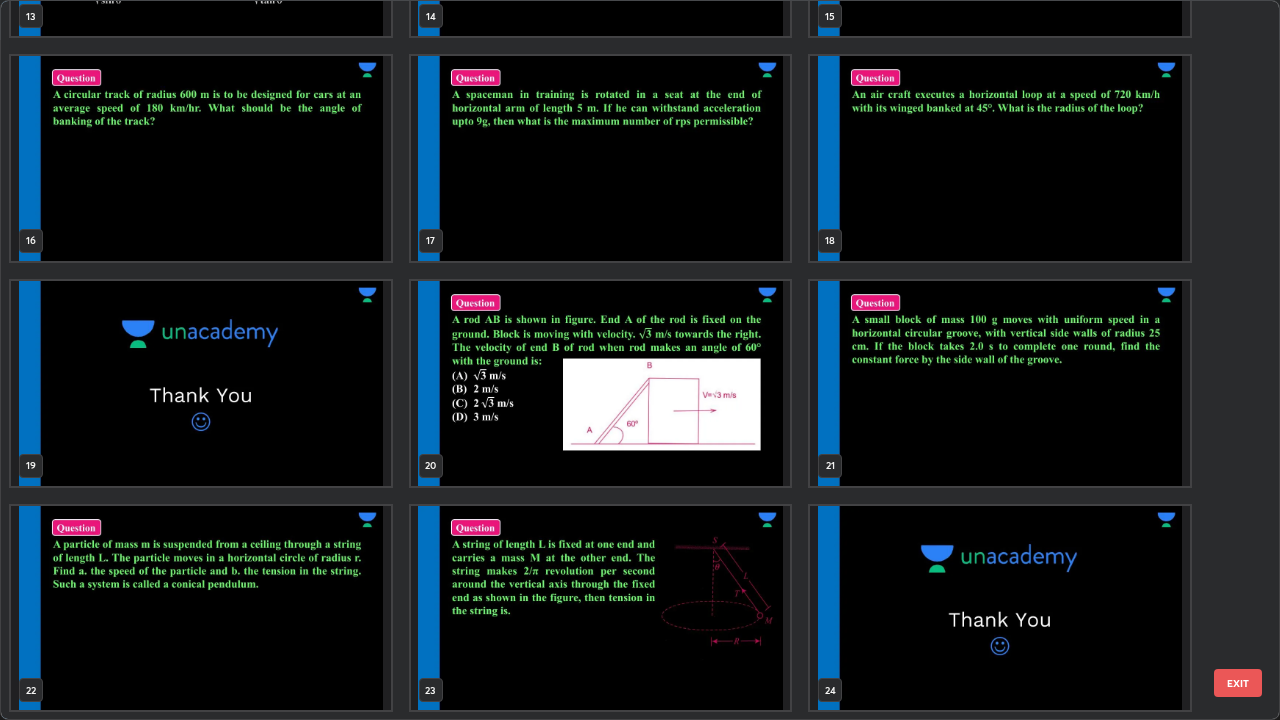 click at bounding box center [201, 608] 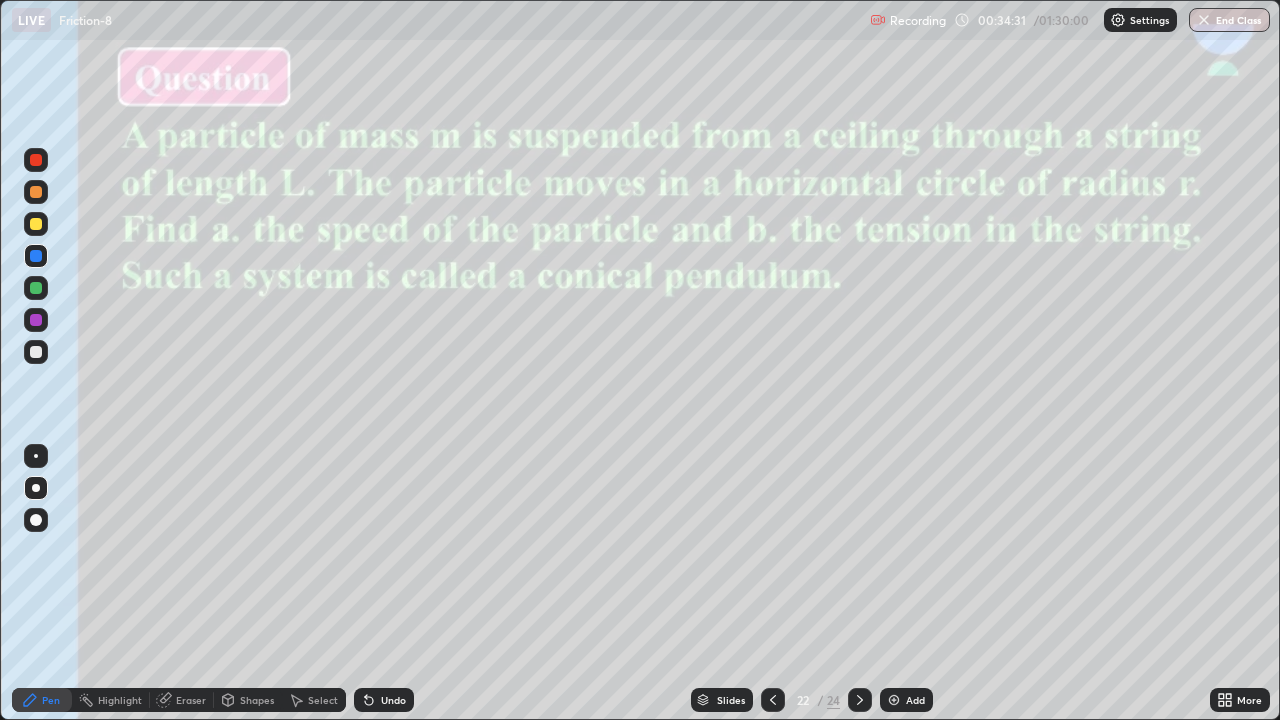 click at bounding box center [36, 352] 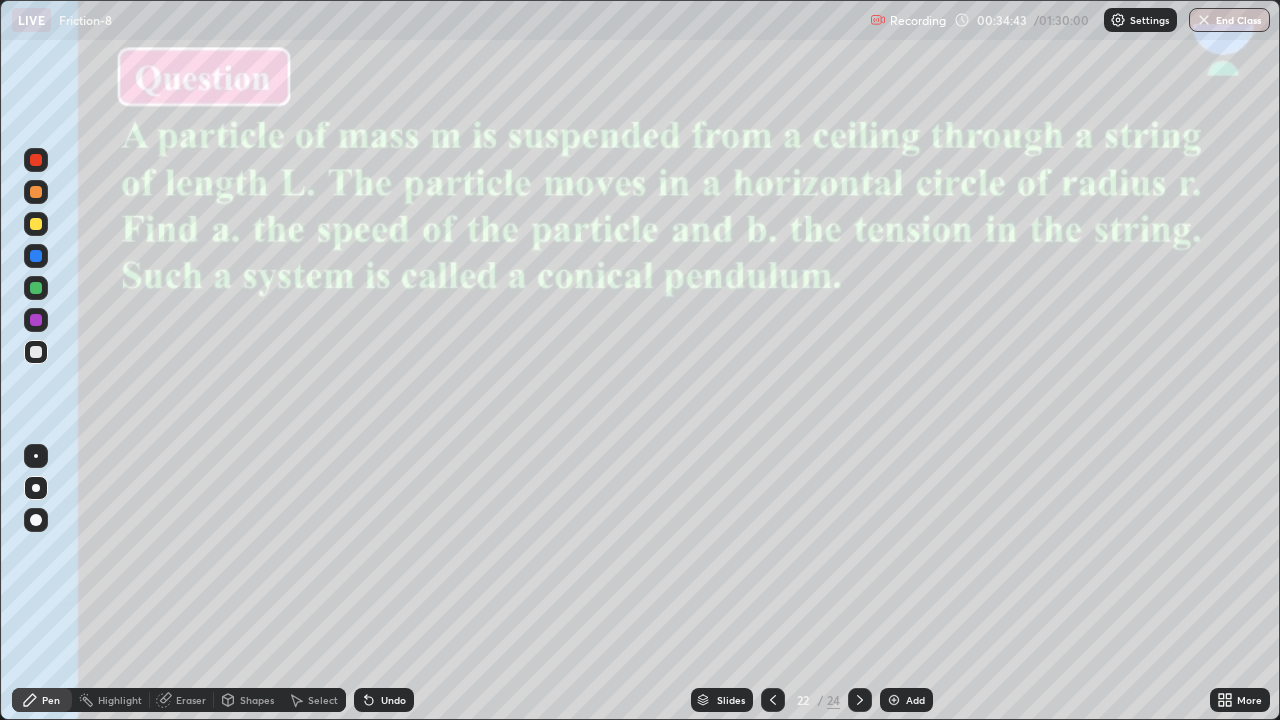 click at bounding box center (36, 224) 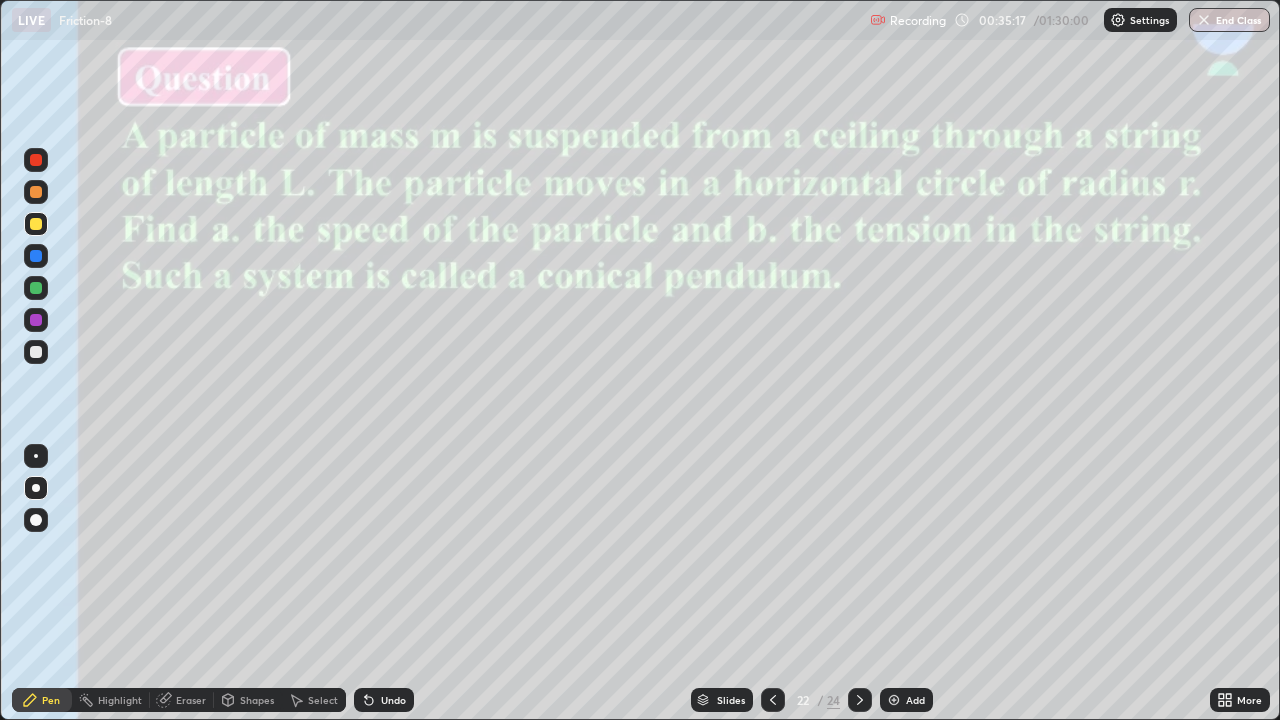 click at bounding box center (36, 320) 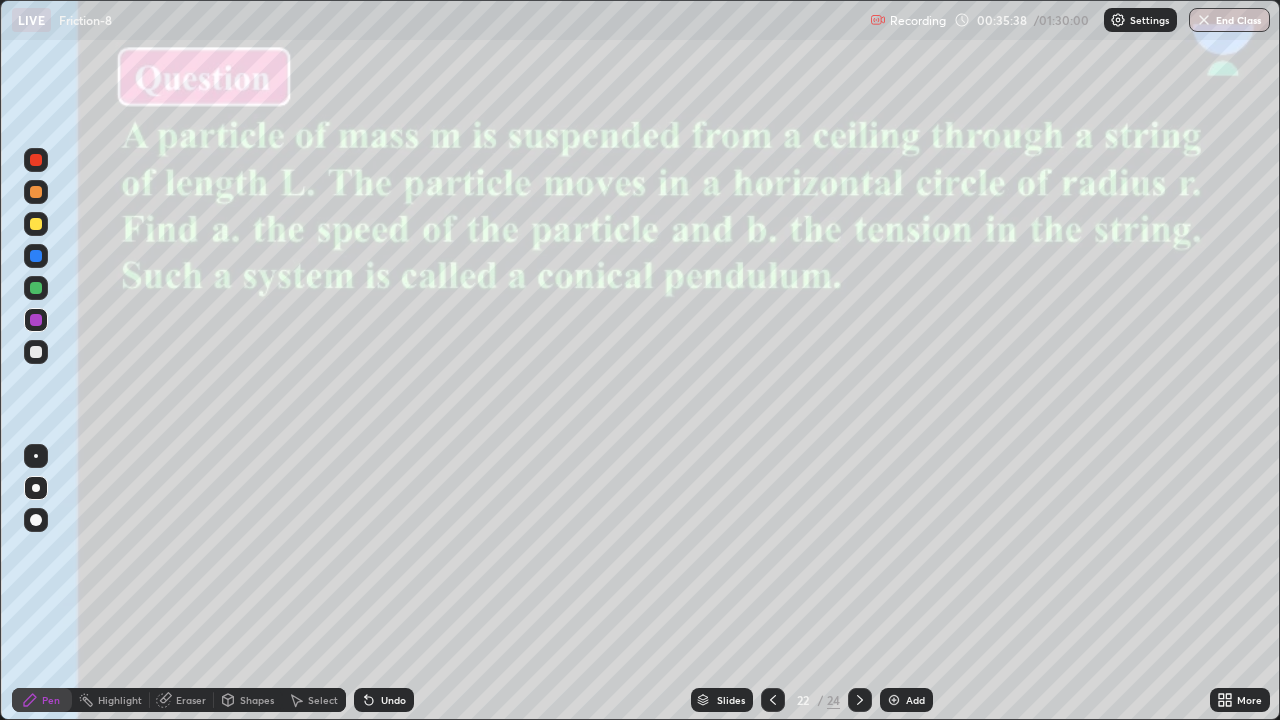 click at bounding box center [36, 256] 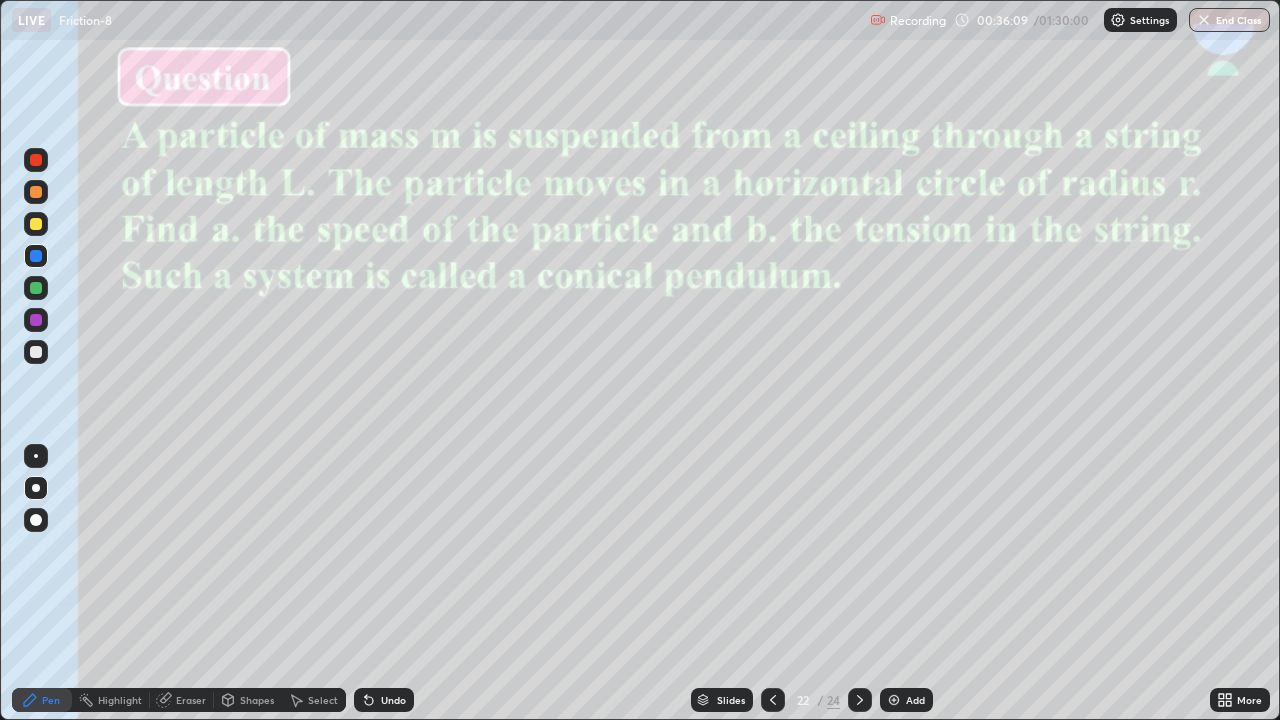 click at bounding box center (36, 352) 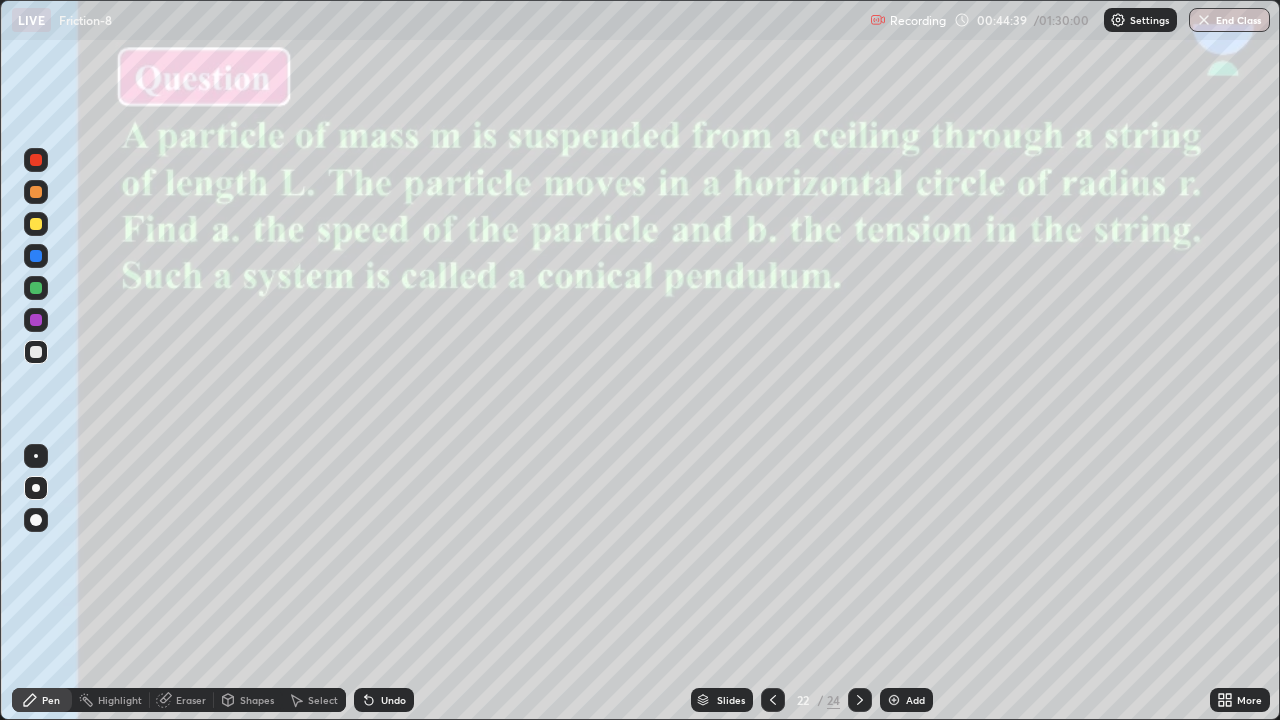 click at bounding box center [894, 700] 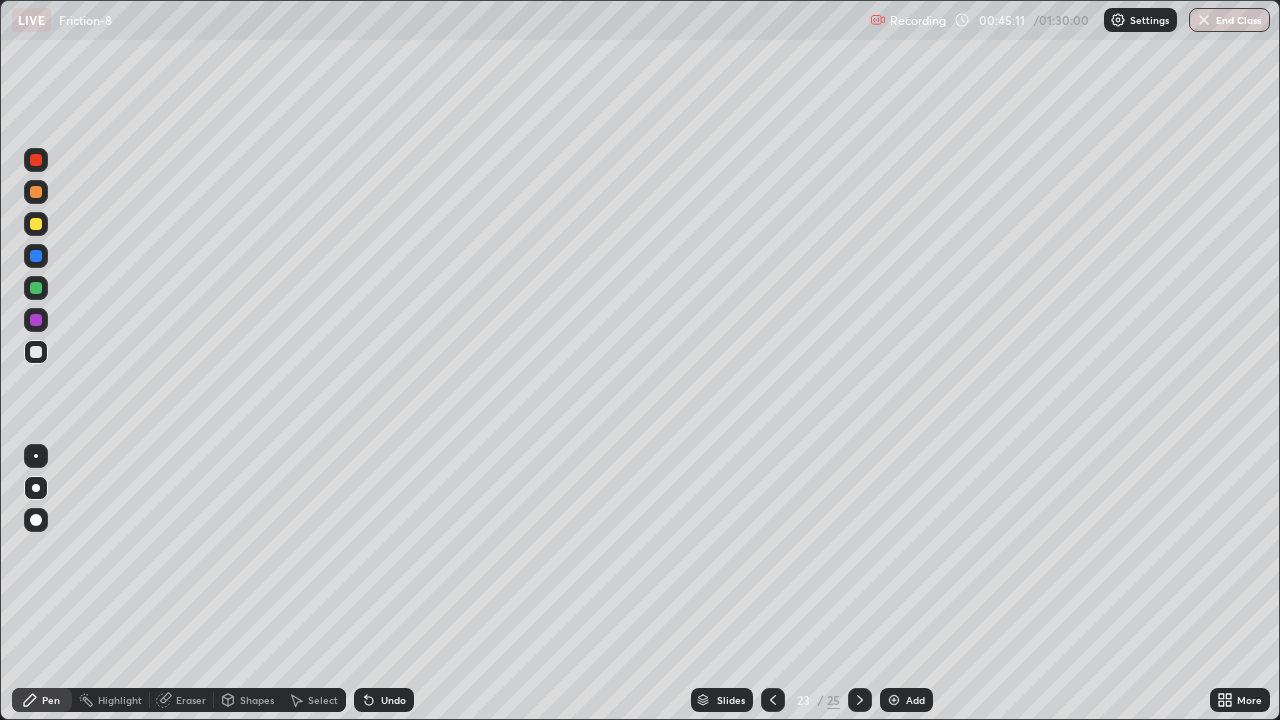 click at bounding box center [36, 320] 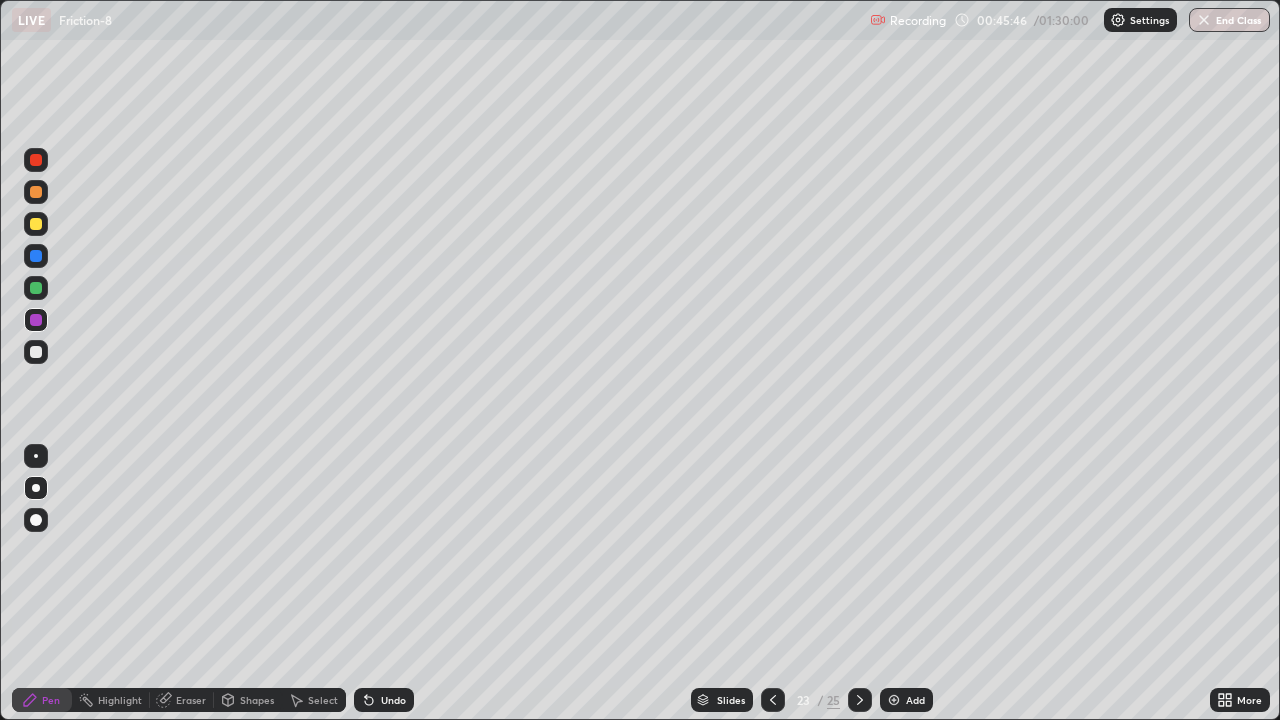 click at bounding box center (36, 352) 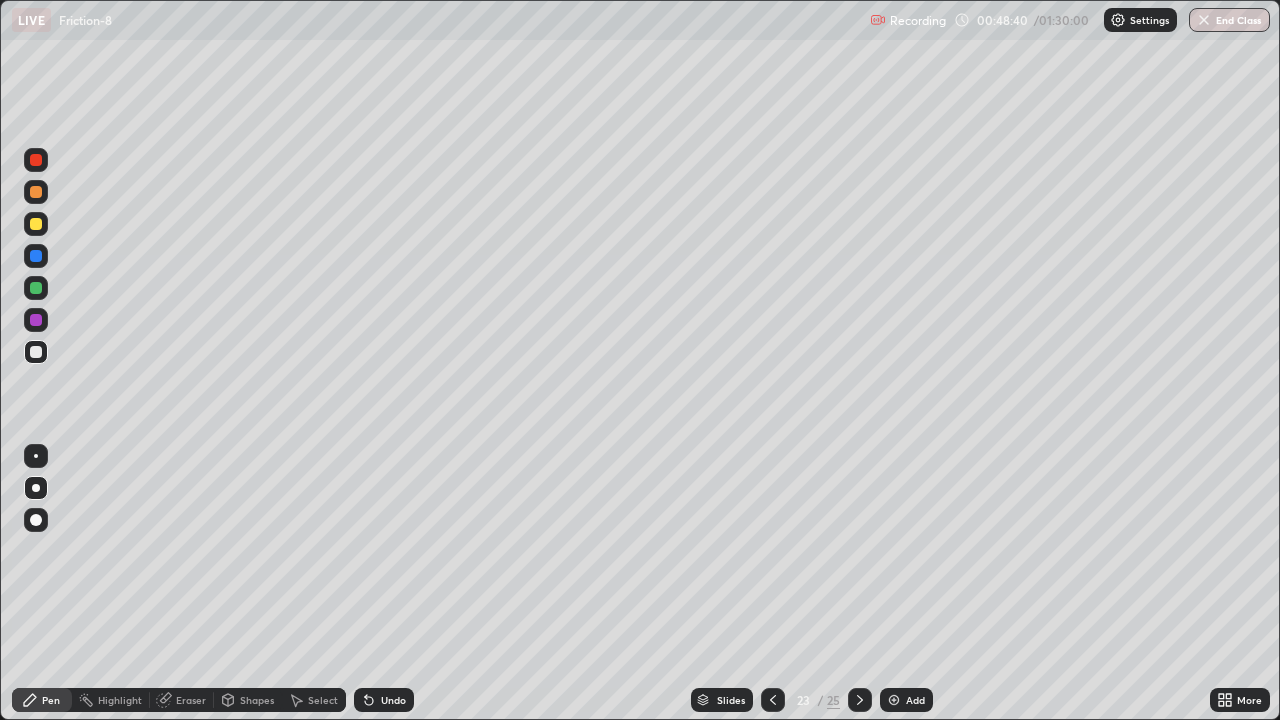 click on "Slides" at bounding box center [731, 700] 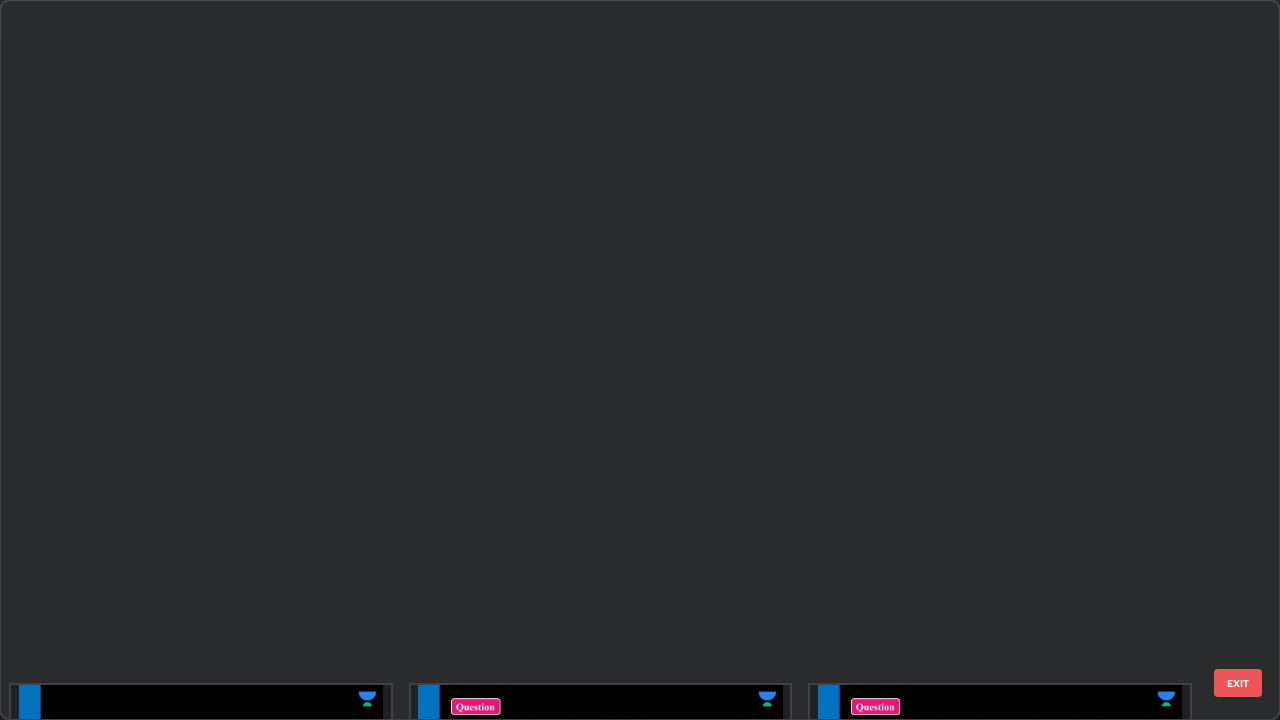 scroll, scrollTop: 1079, scrollLeft: 0, axis: vertical 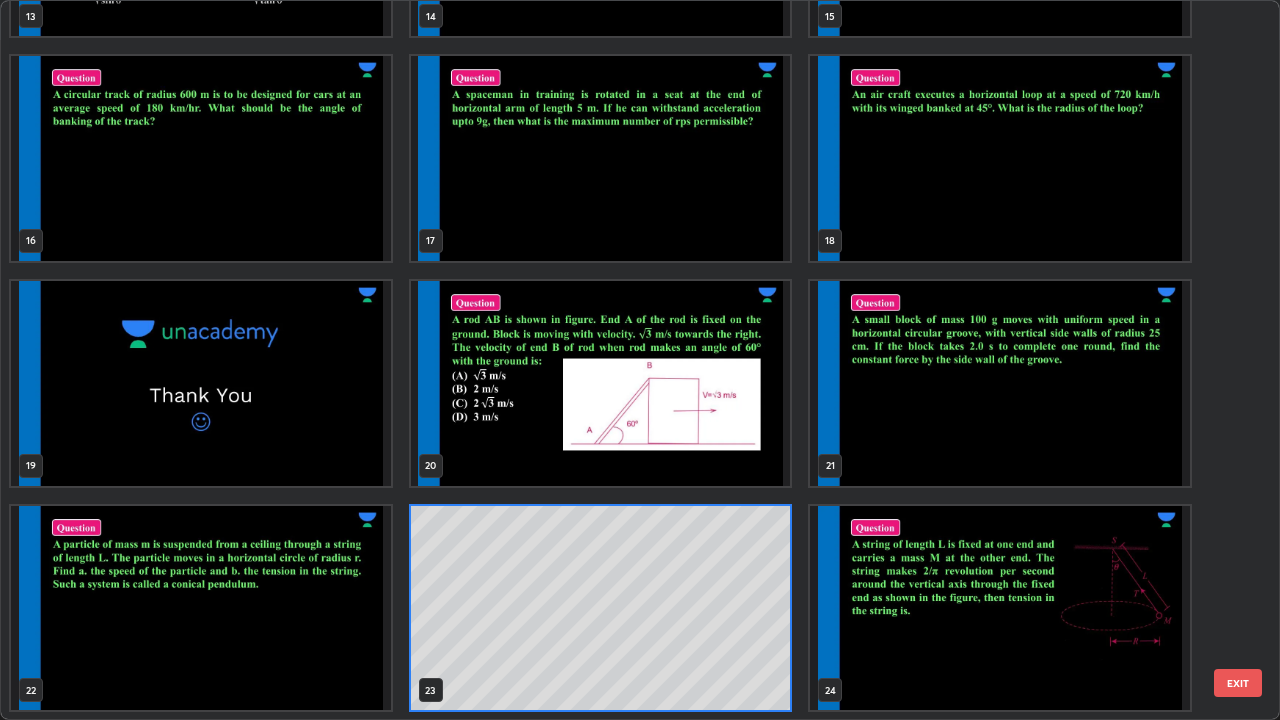 click at bounding box center [1000, 608] 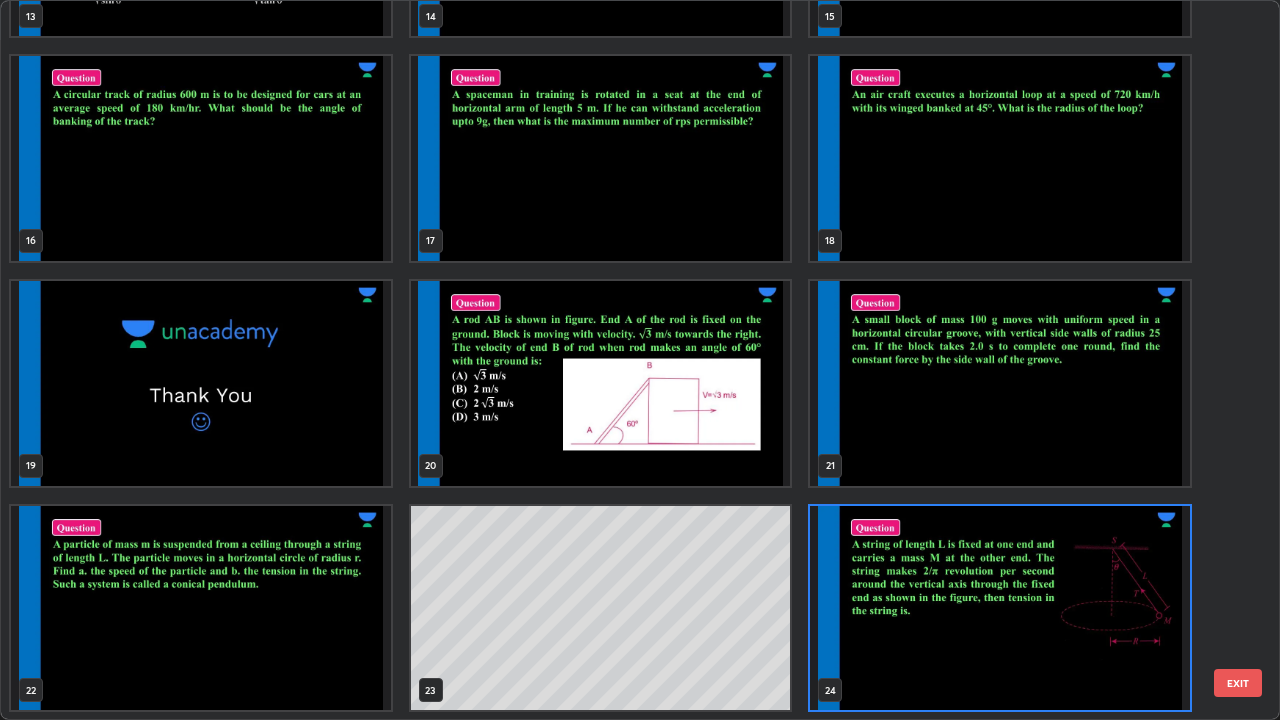 click at bounding box center (1000, 608) 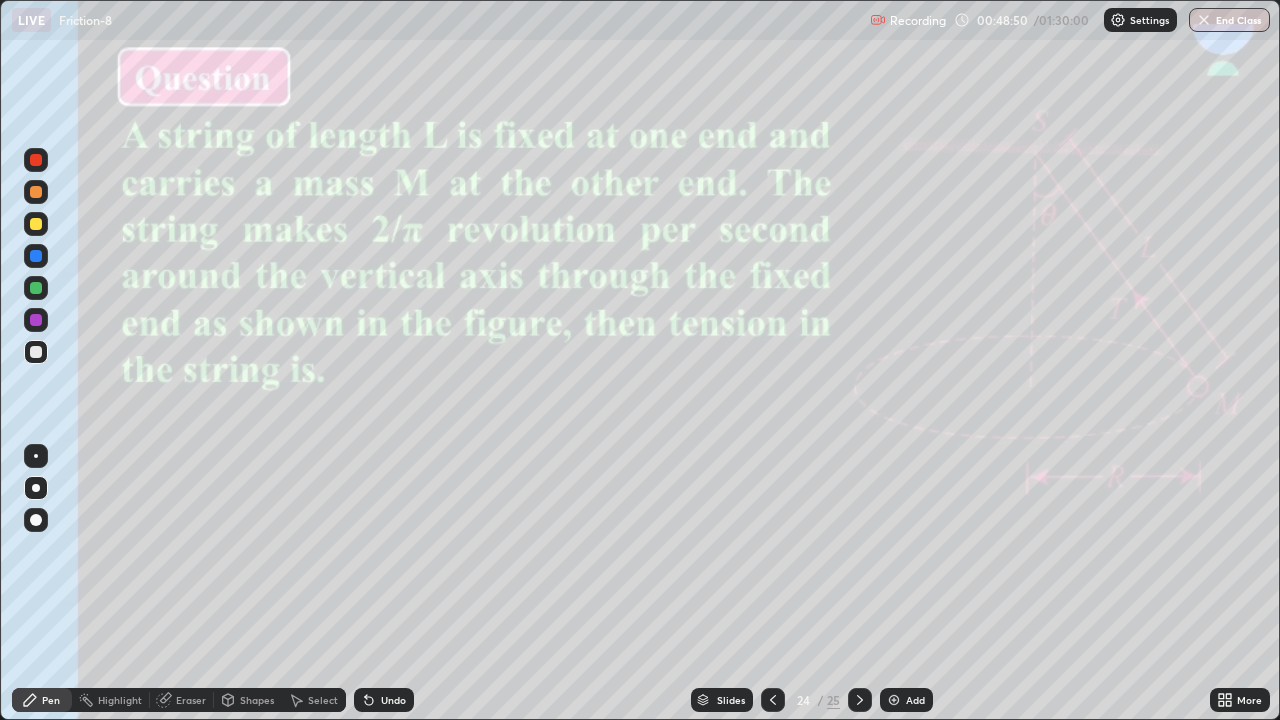 click at bounding box center [36, 160] 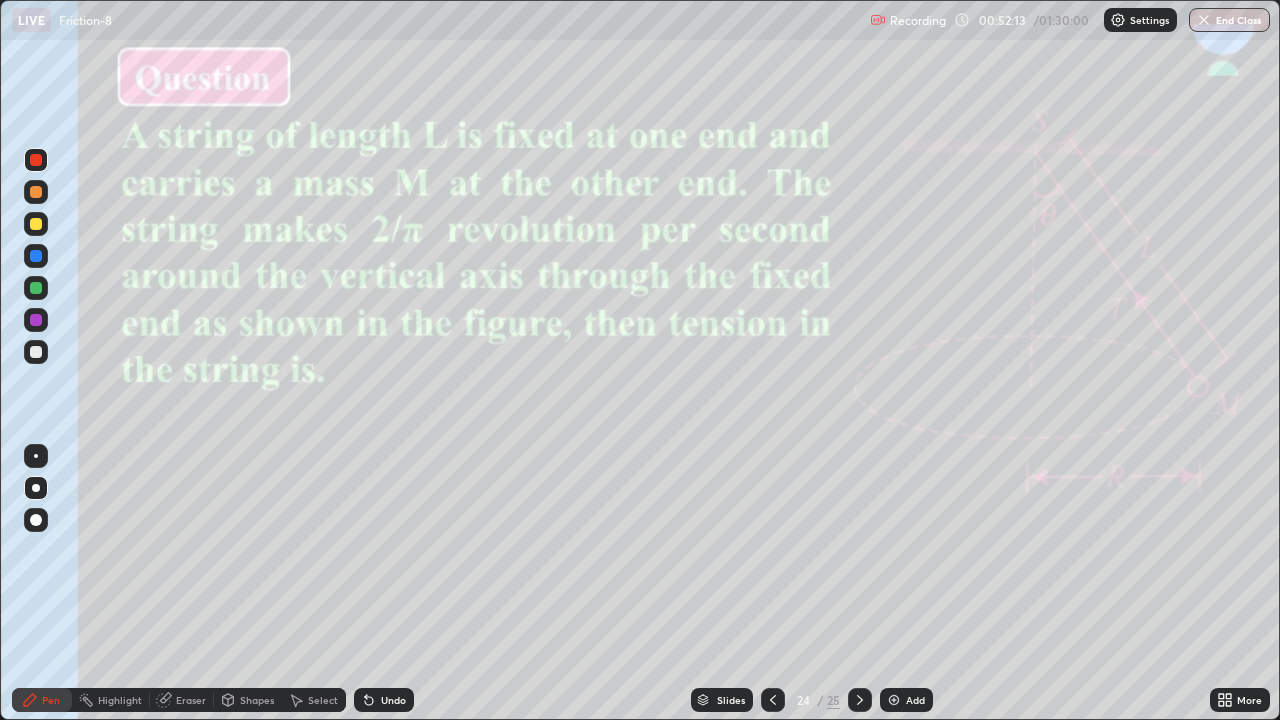 click at bounding box center (36, 352) 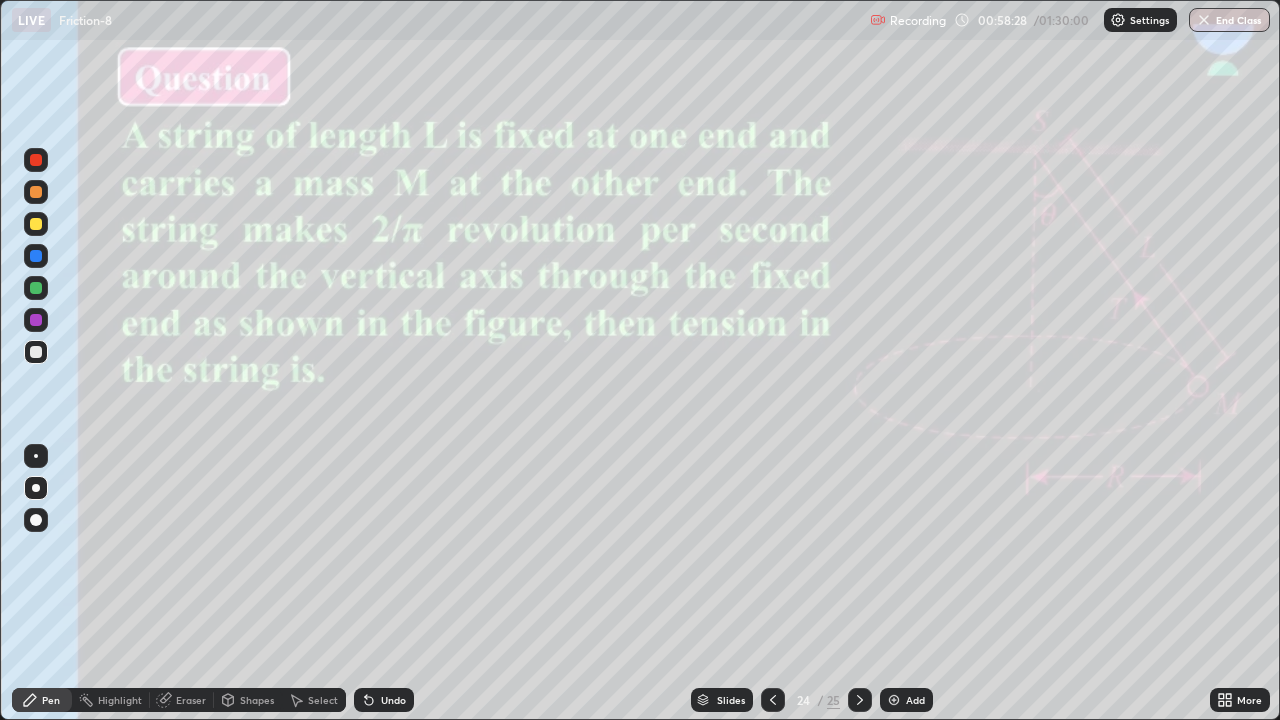 click at bounding box center (894, 700) 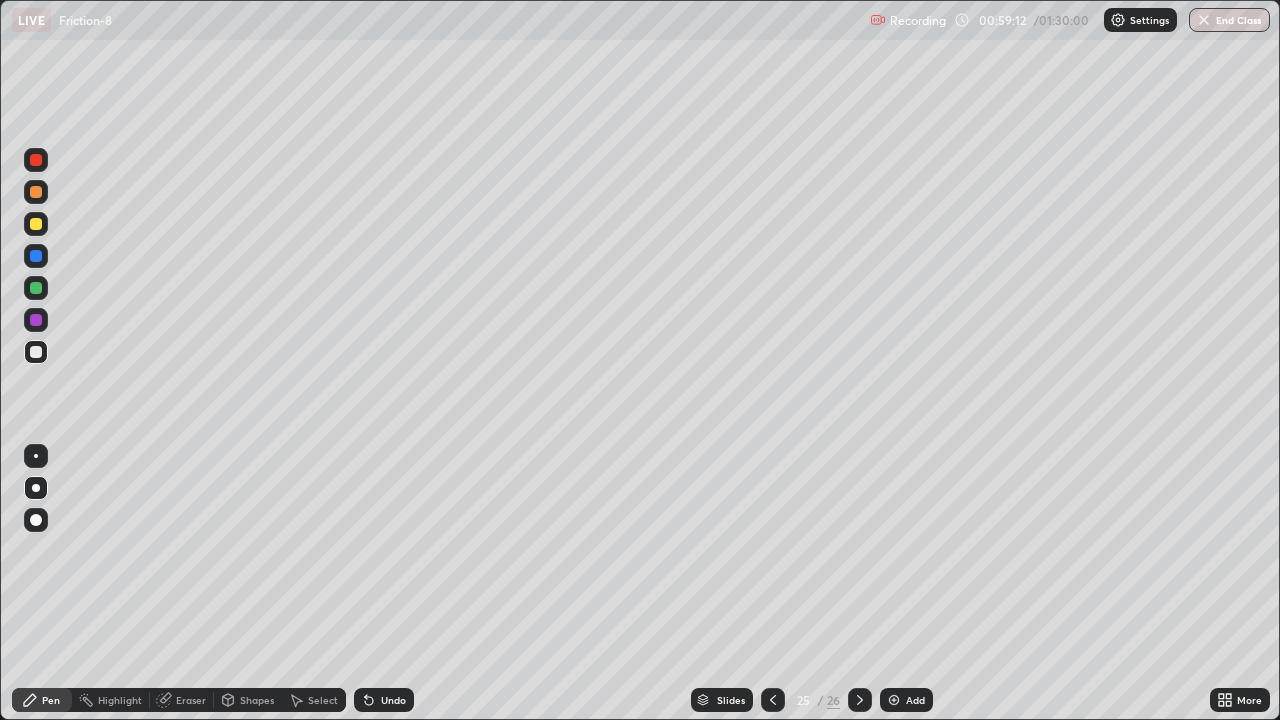 click at bounding box center [36, 320] 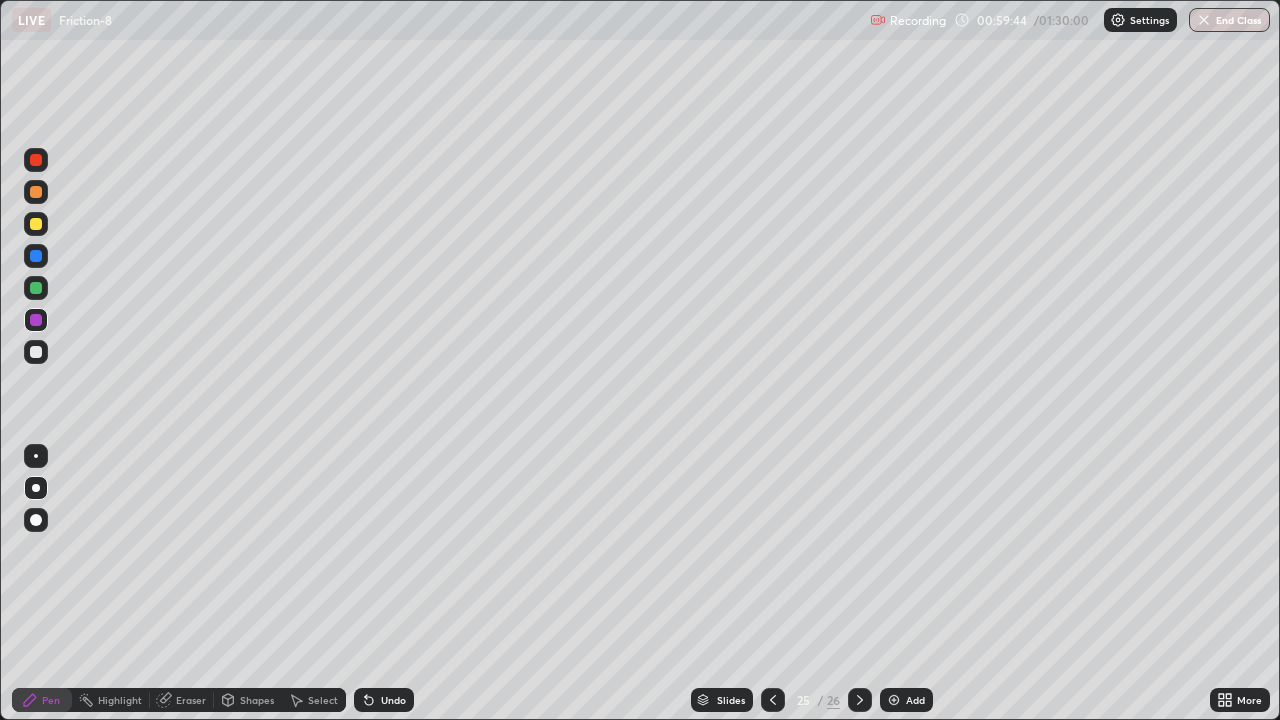 click at bounding box center [36, 352] 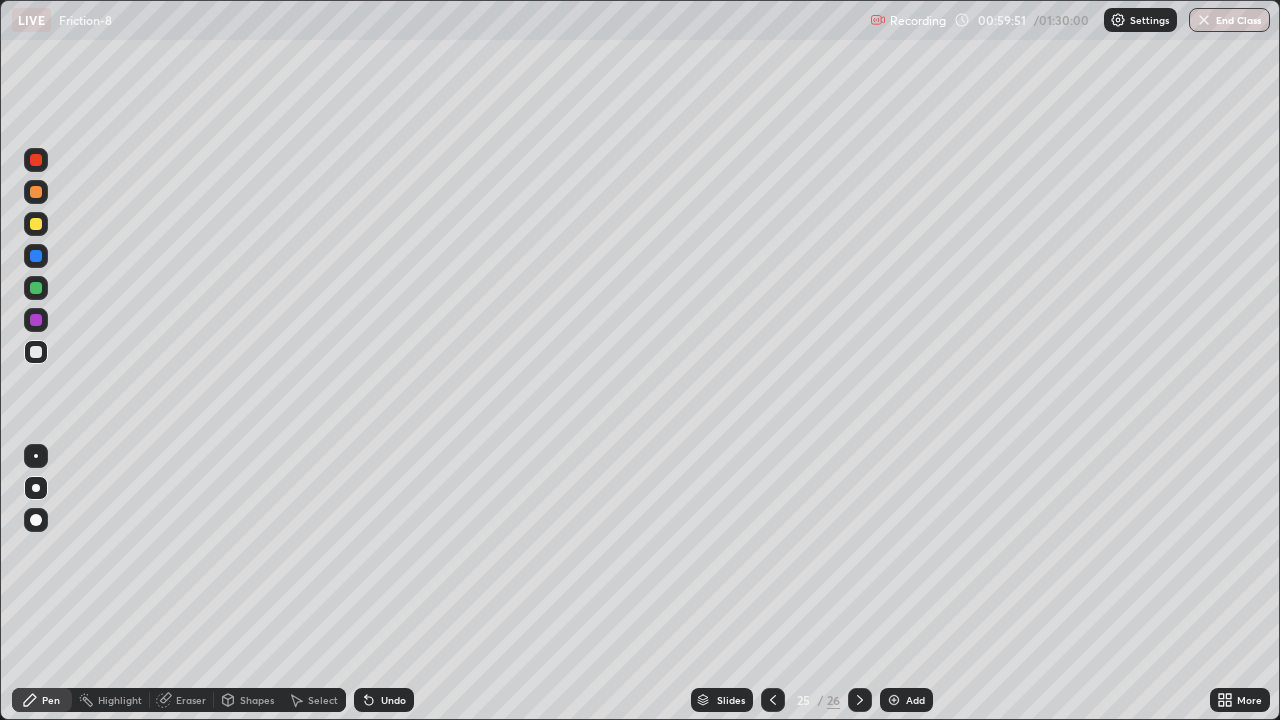 click at bounding box center (36, 256) 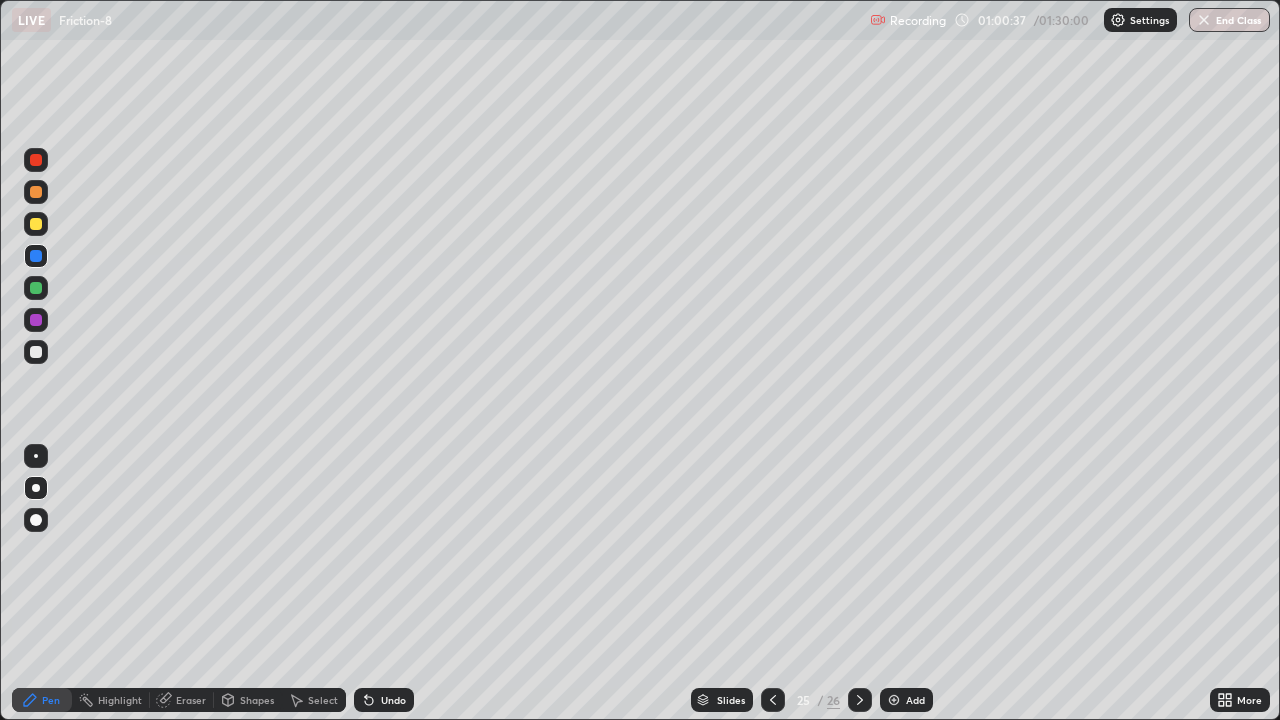 click at bounding box center (36, 256) 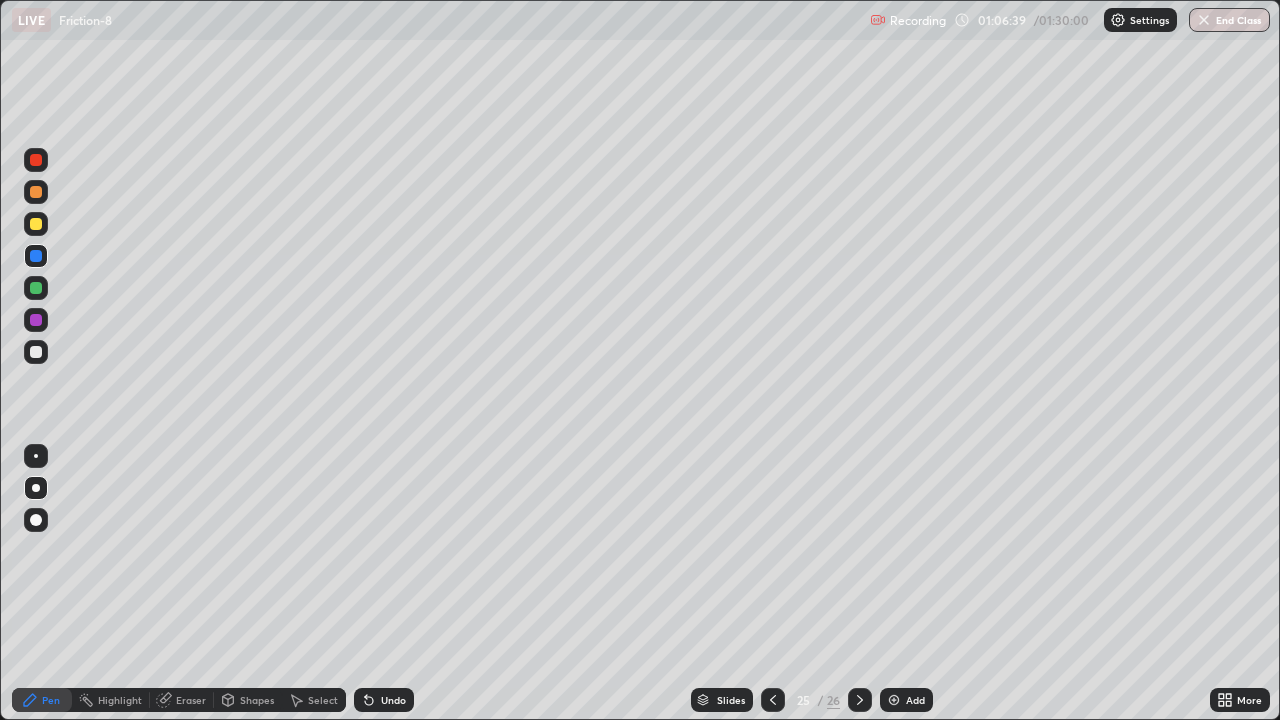click at bounding box center [894, 700] 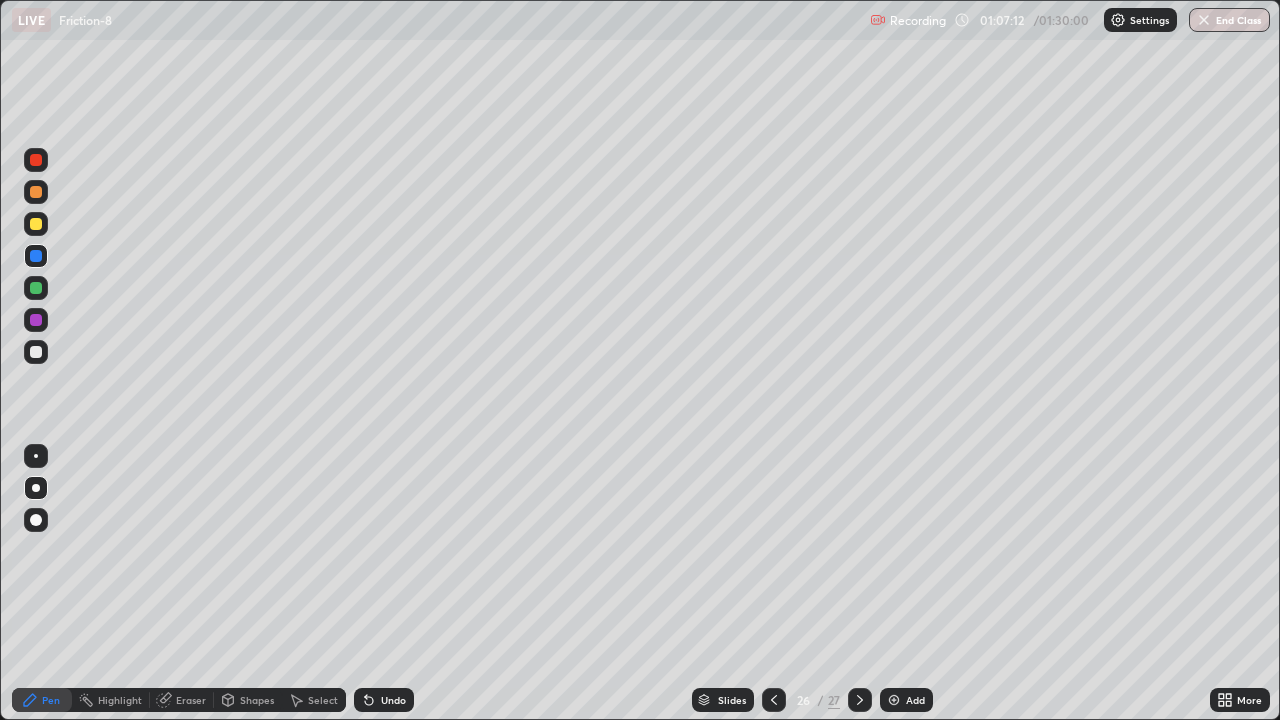 click at bounding box center [36, 224] 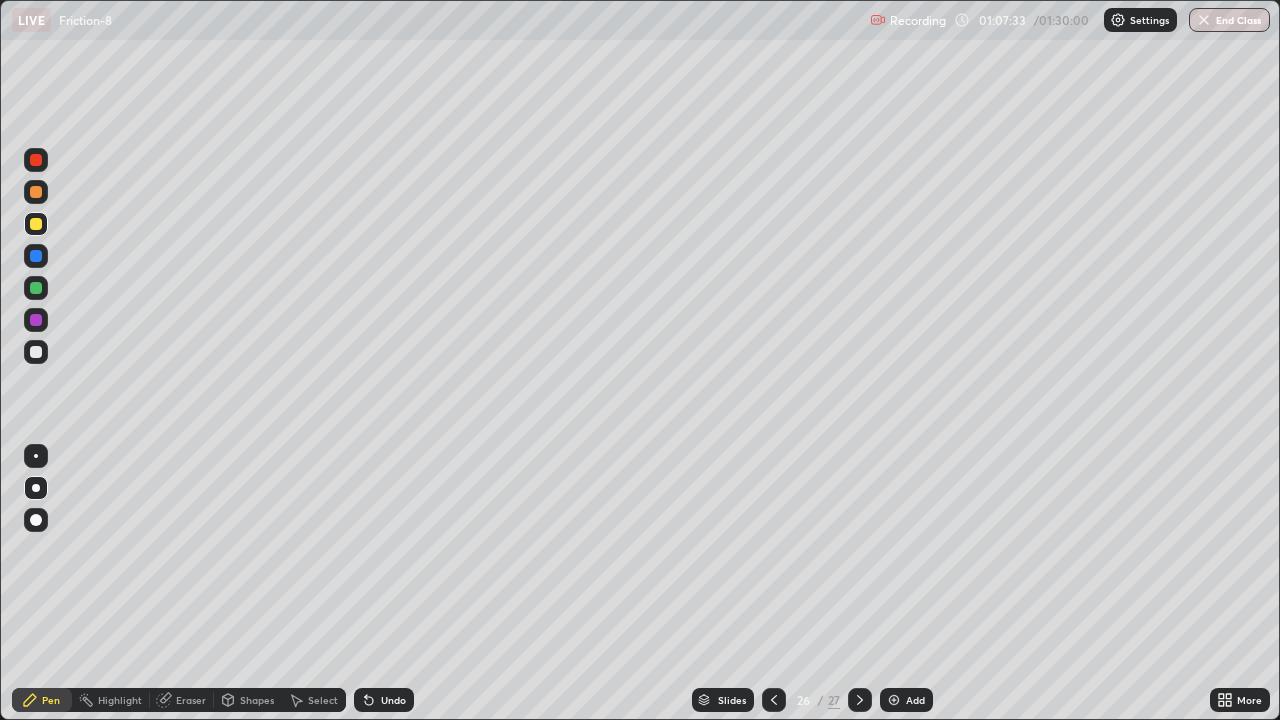 click on "Eraser" at bounding box center (191, 700) 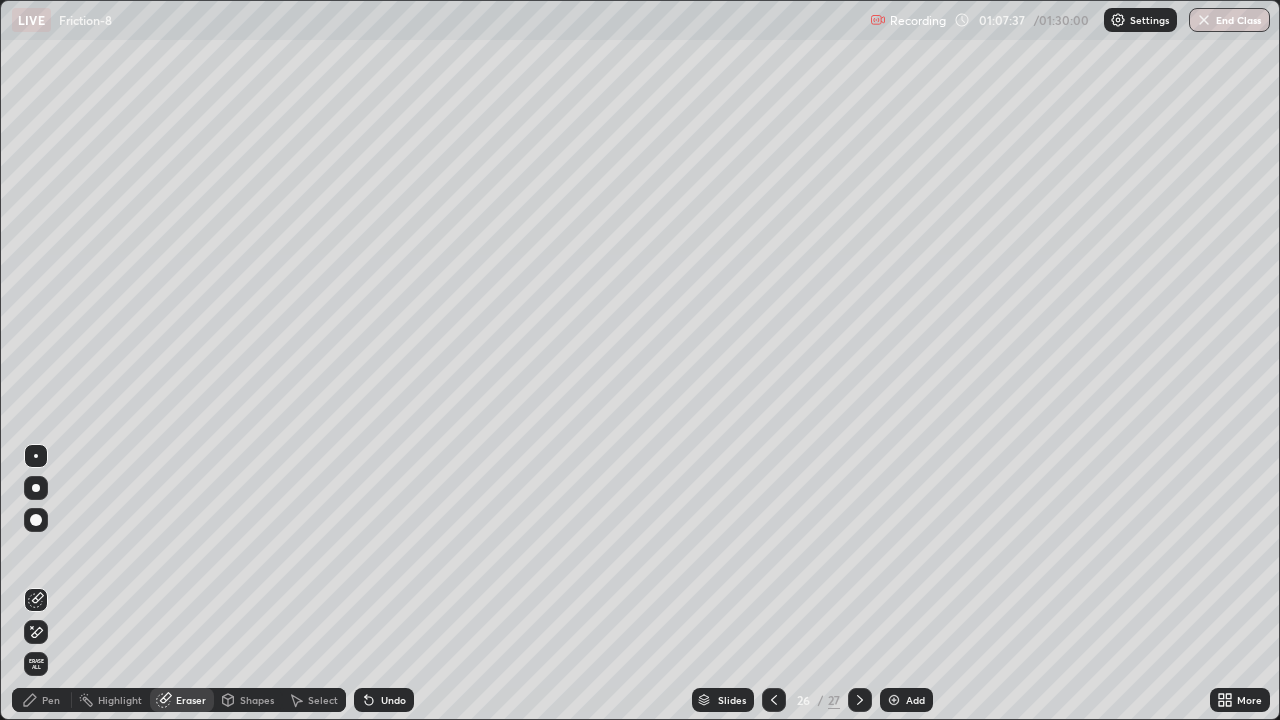 click on "Pen" at bounding box center [51, 700] 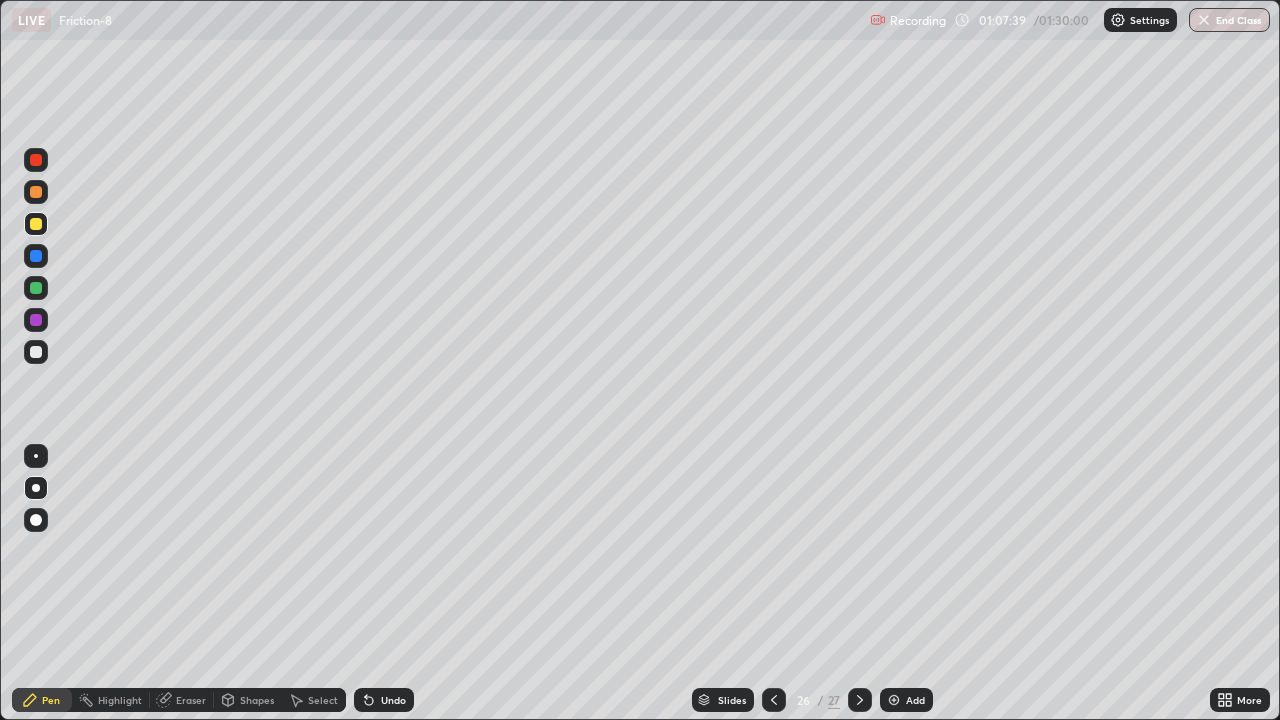 click at bounding box center (36, 352) 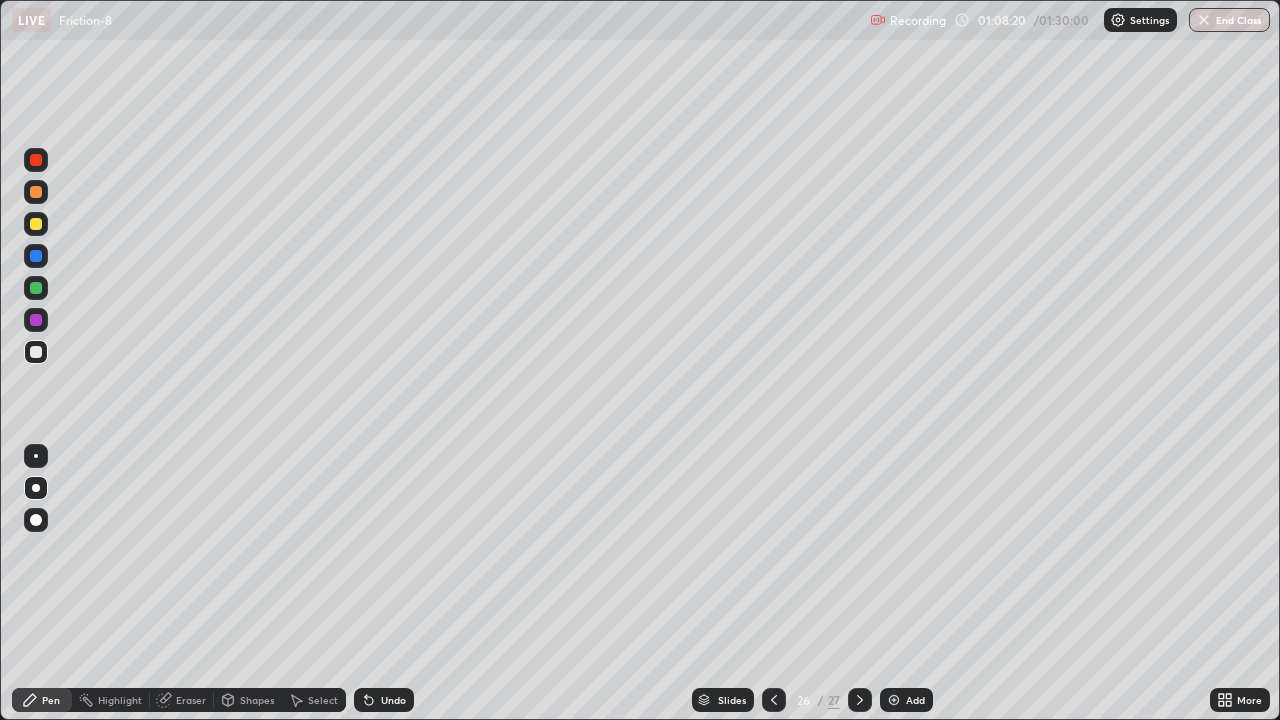 click at bounding box center [36, 224] 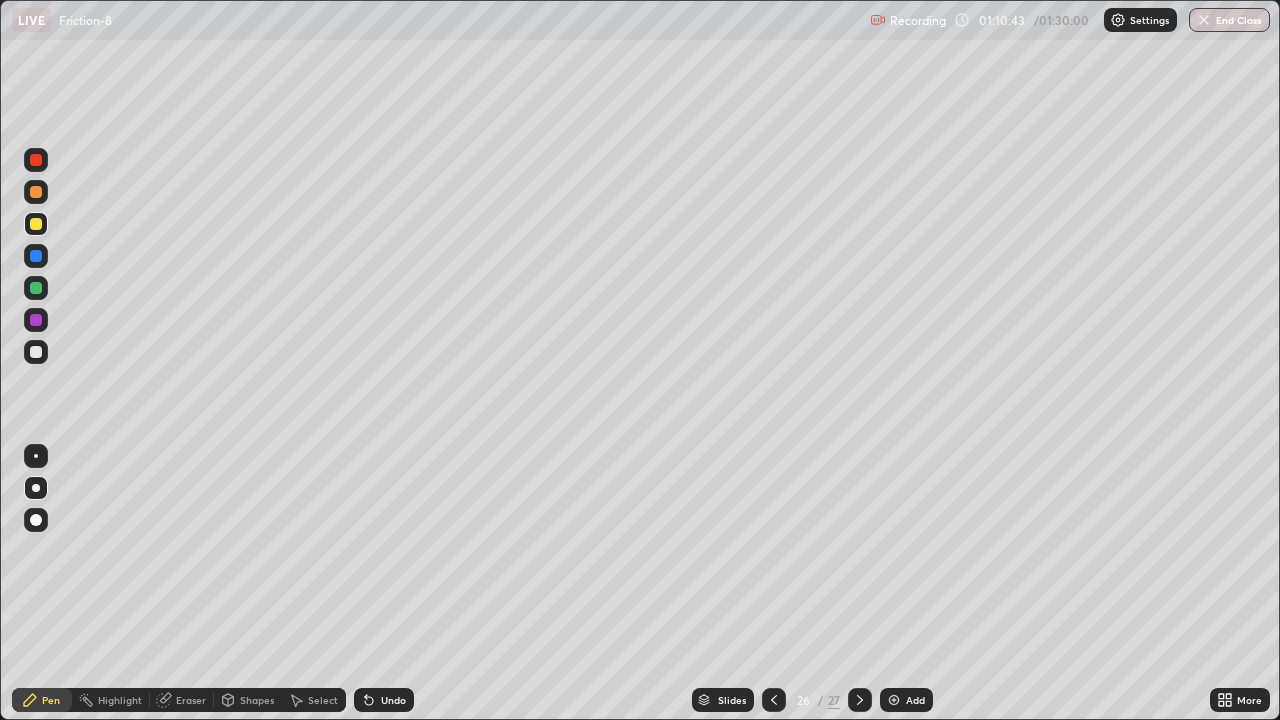 click 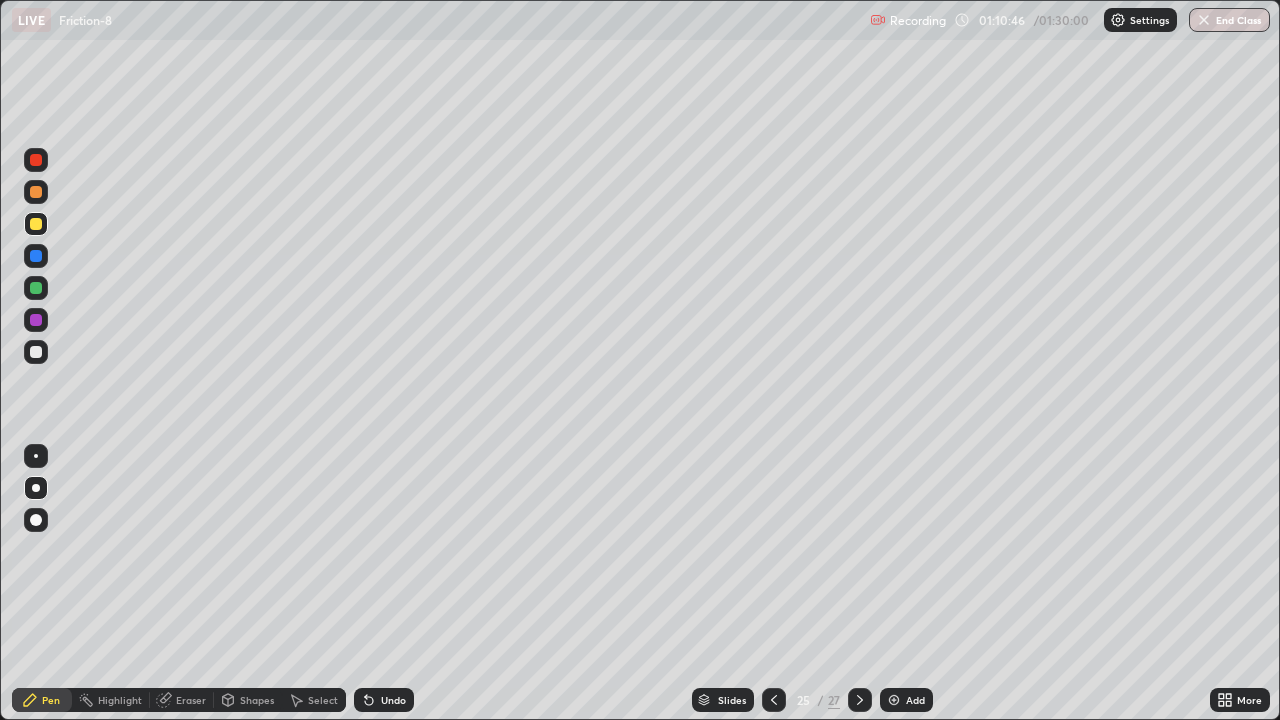 click 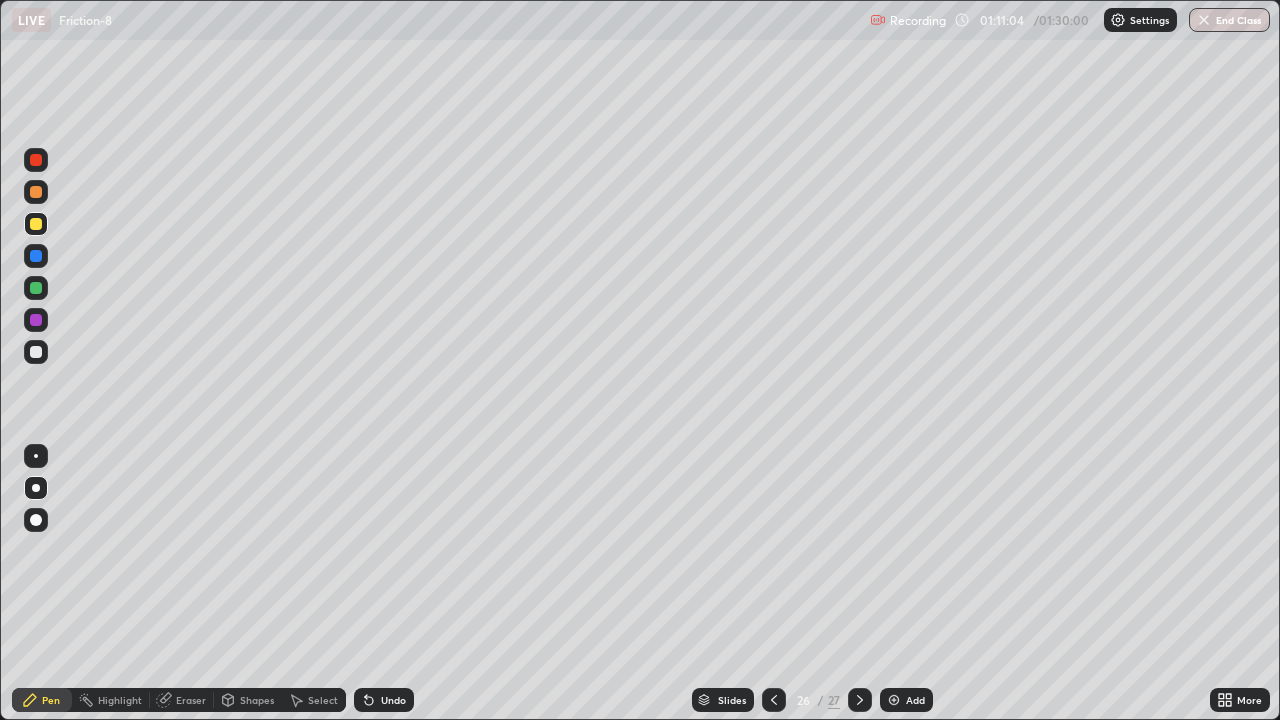 click 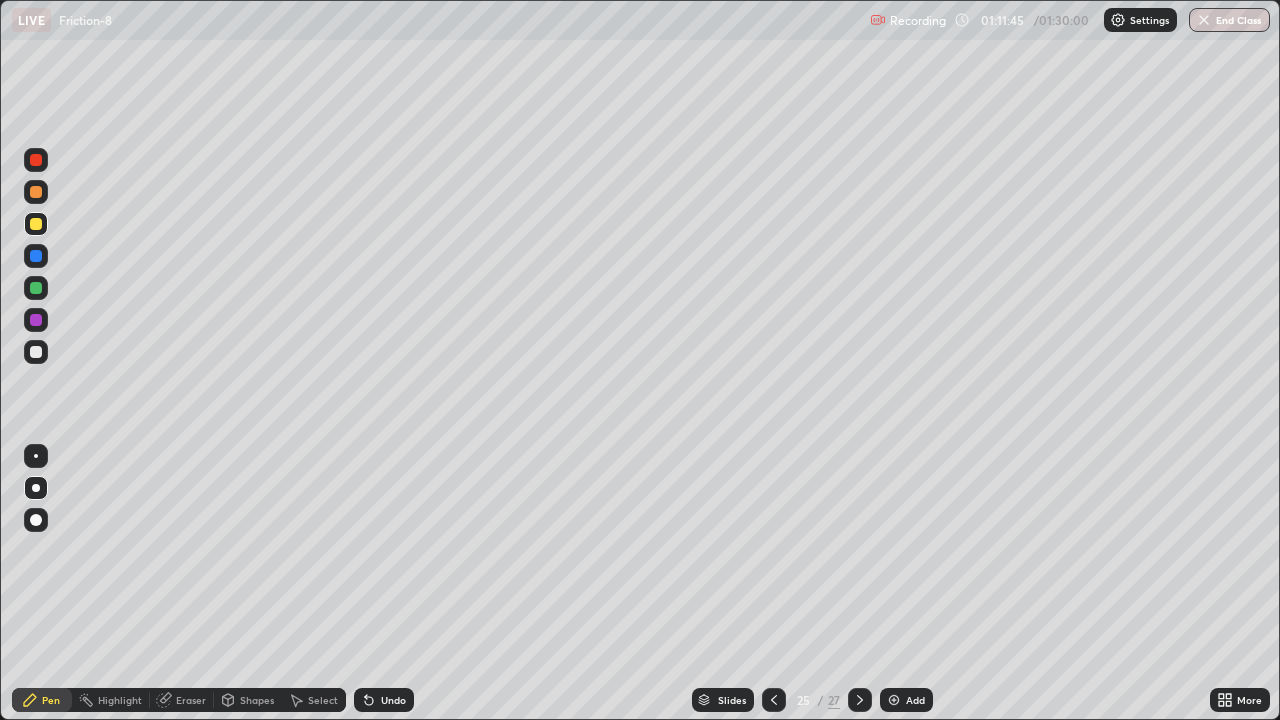 click at bounding box center [860, 700] 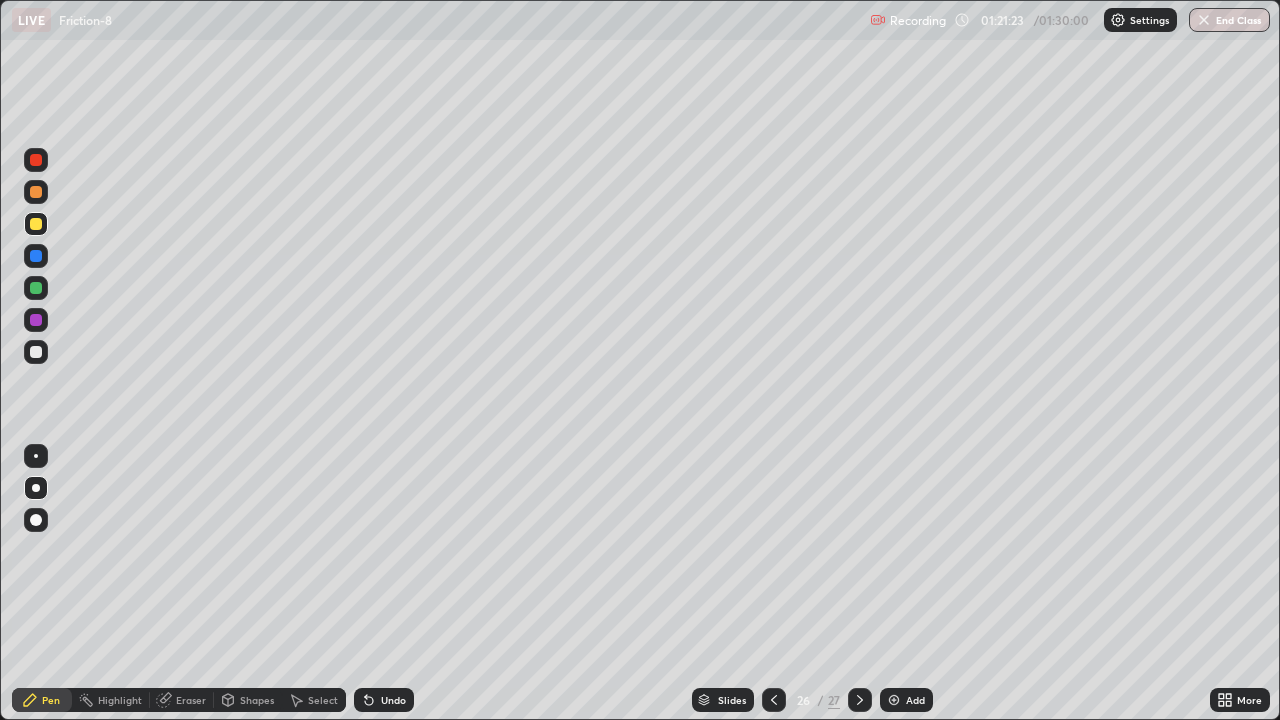 click on "End Class" at bounding box center [1229, 20] 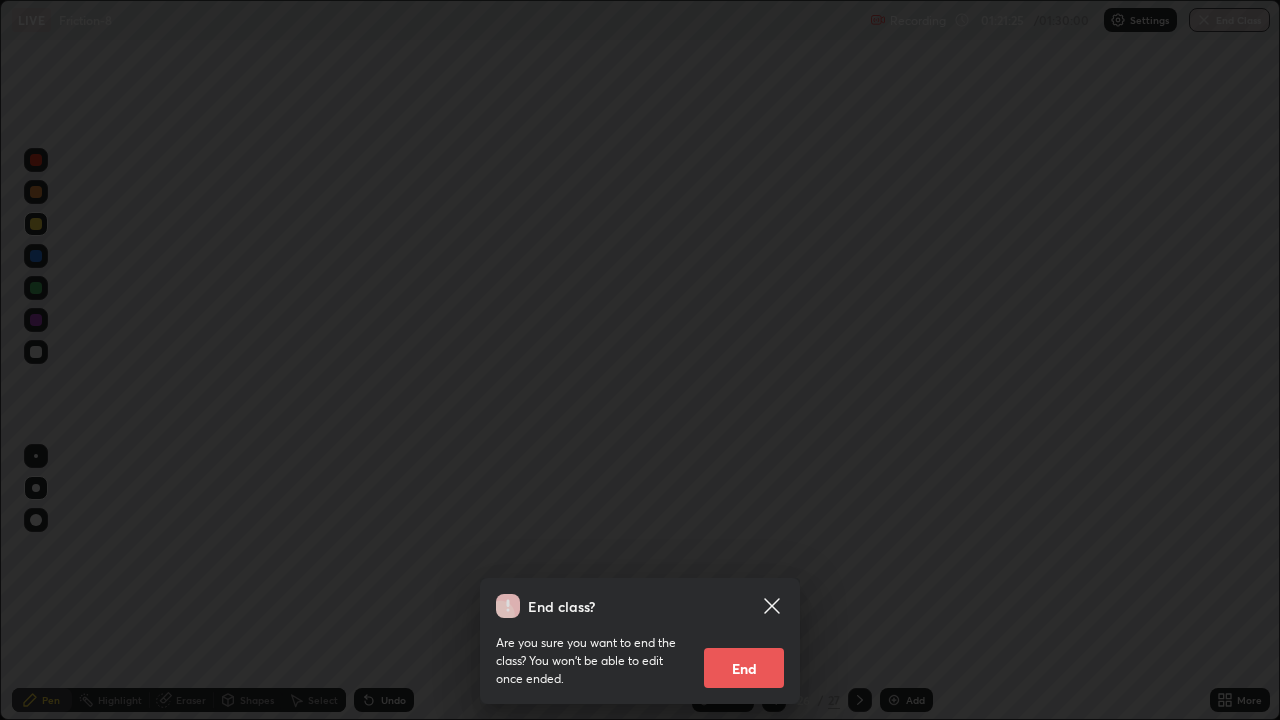 click on "End" at bounding box center (744, 668) 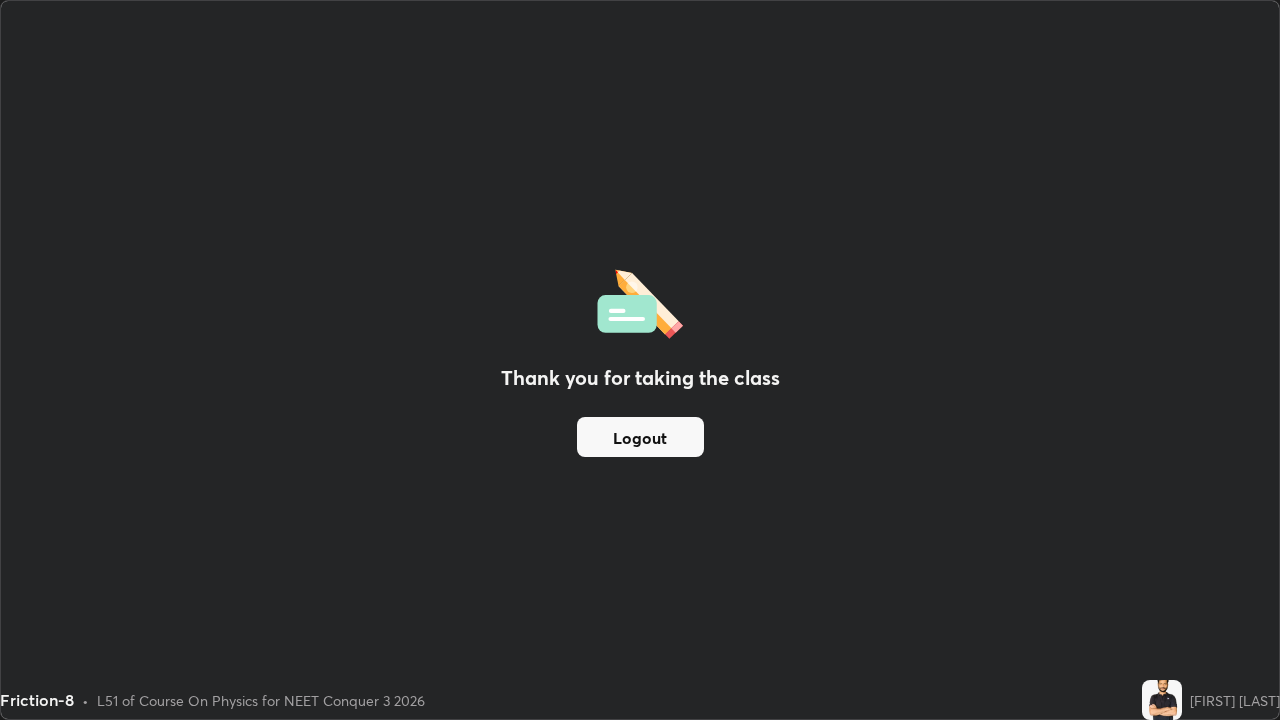 click on "Thank you for taking the class Logout" at bounding box center [640, 360] 